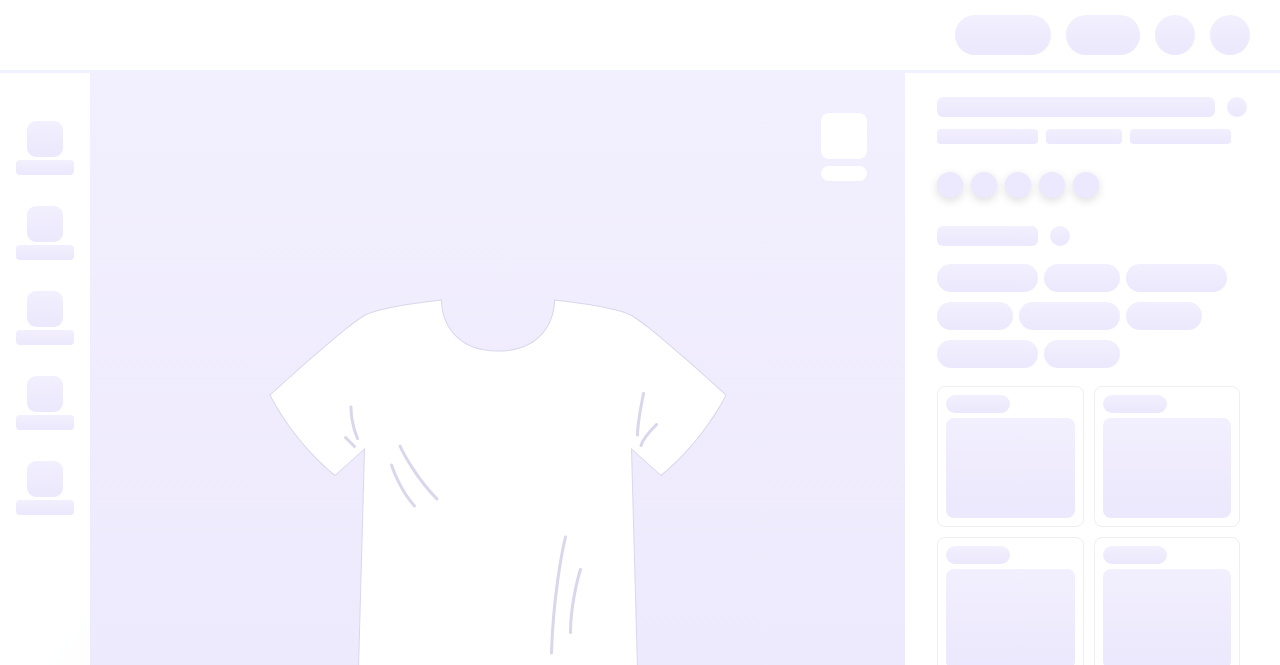 scroll, scrollTop: 0, scrollLeft: 0, axis: both 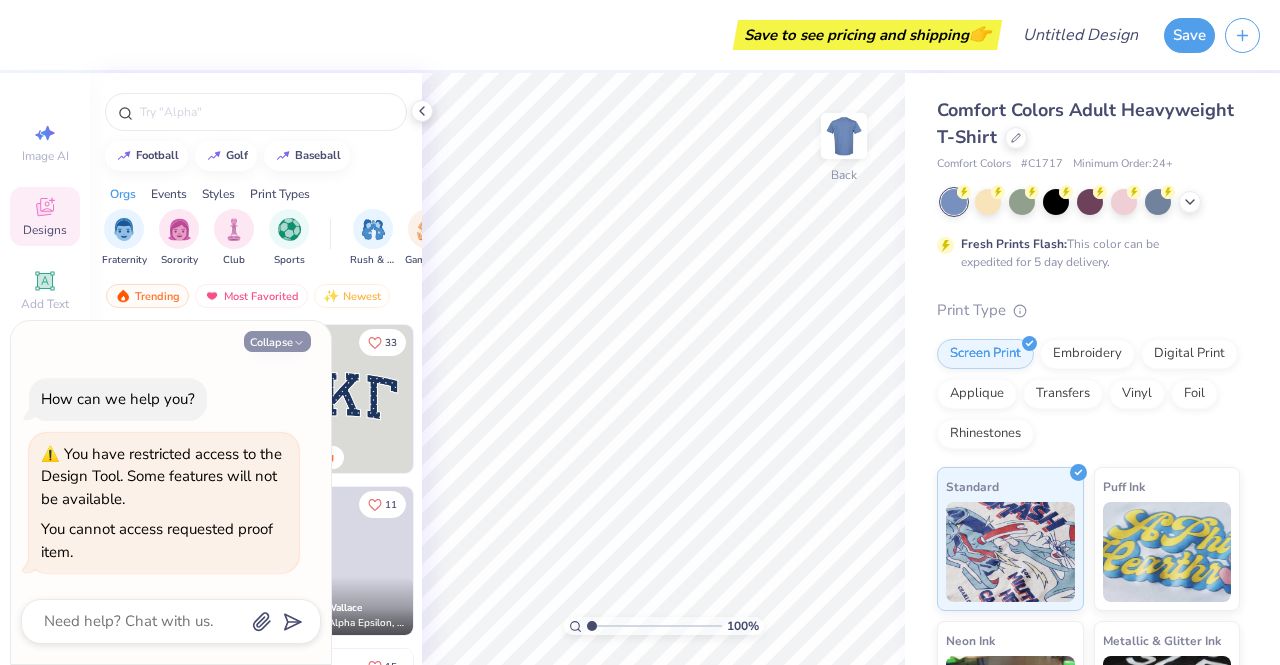 click 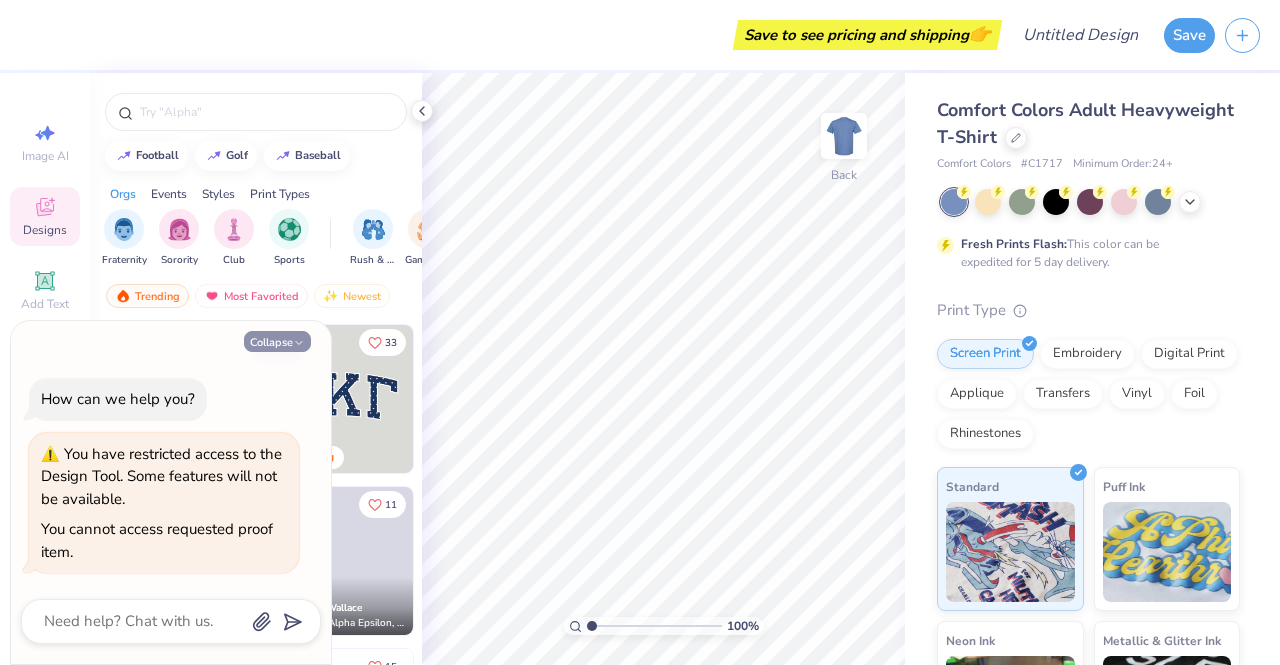 type on "x" 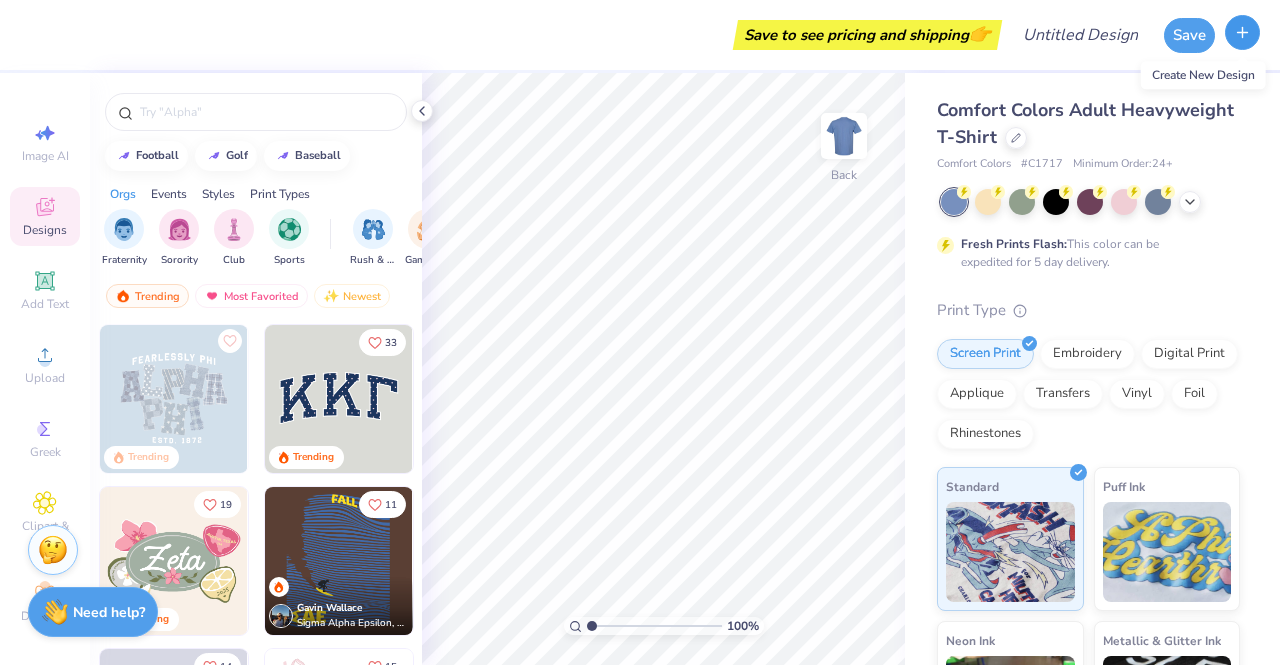 click 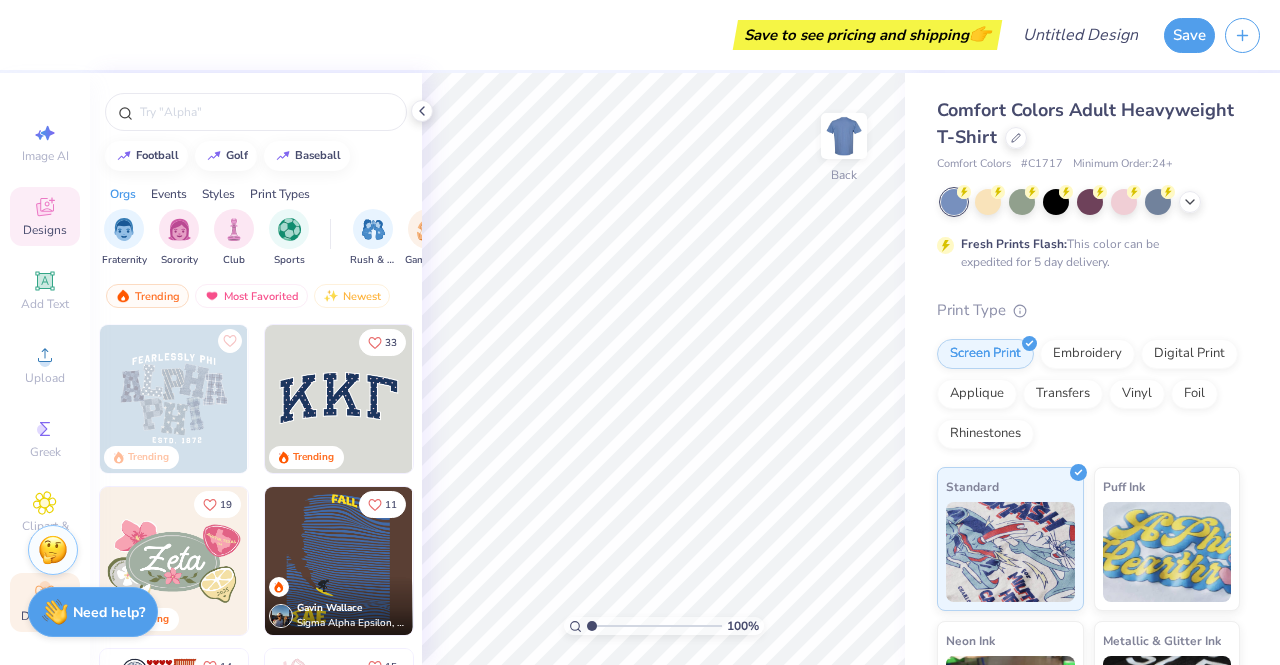 click on "Decorate" at bounding box center (45, 602) 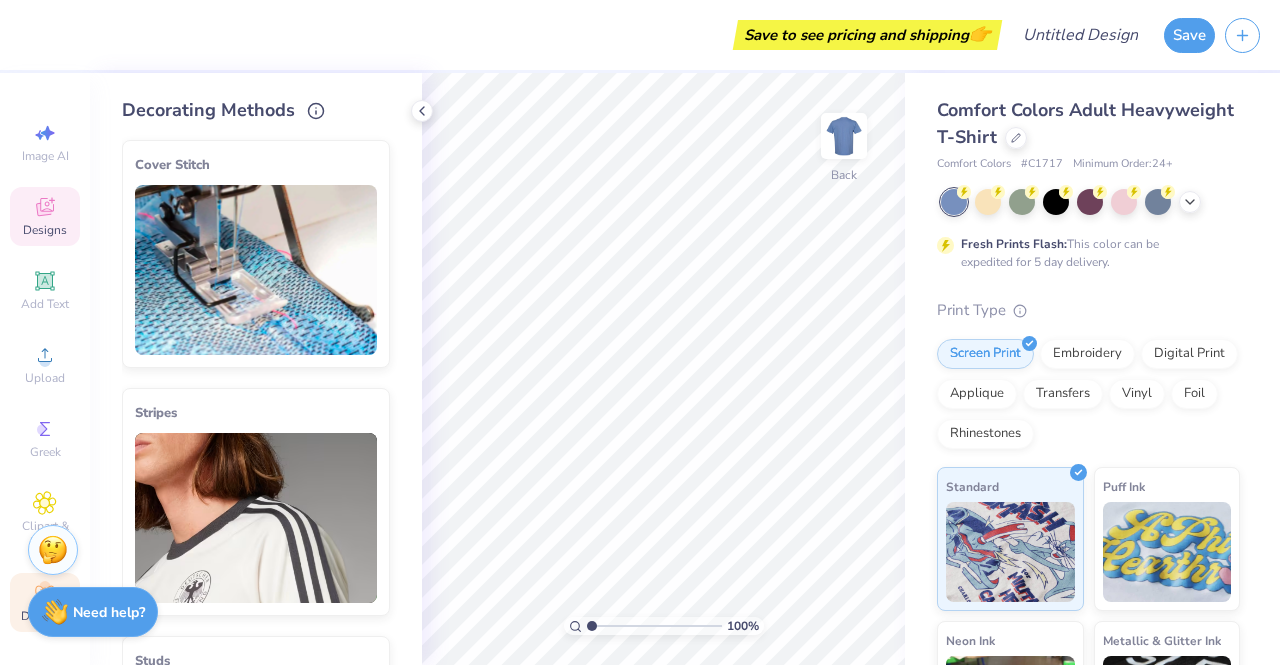 click on "Designs" at bounding box center (45, 216) 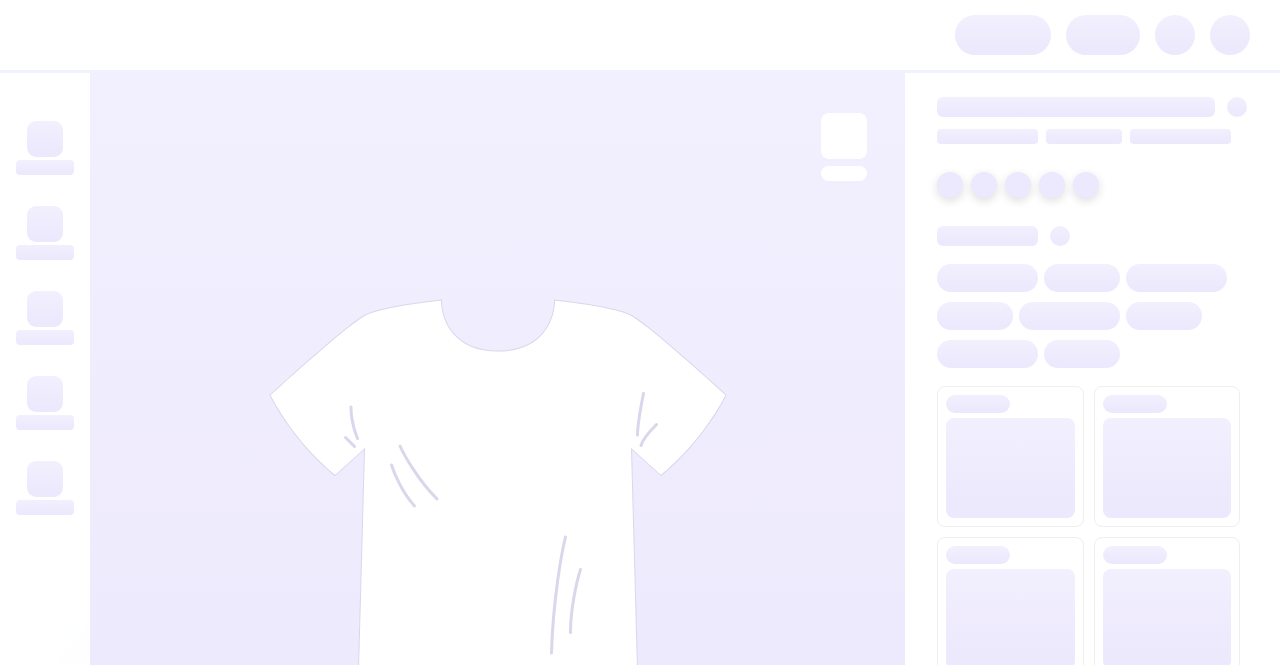 scroll, scrollTop: 0, scrollLeft: 0, axis: both 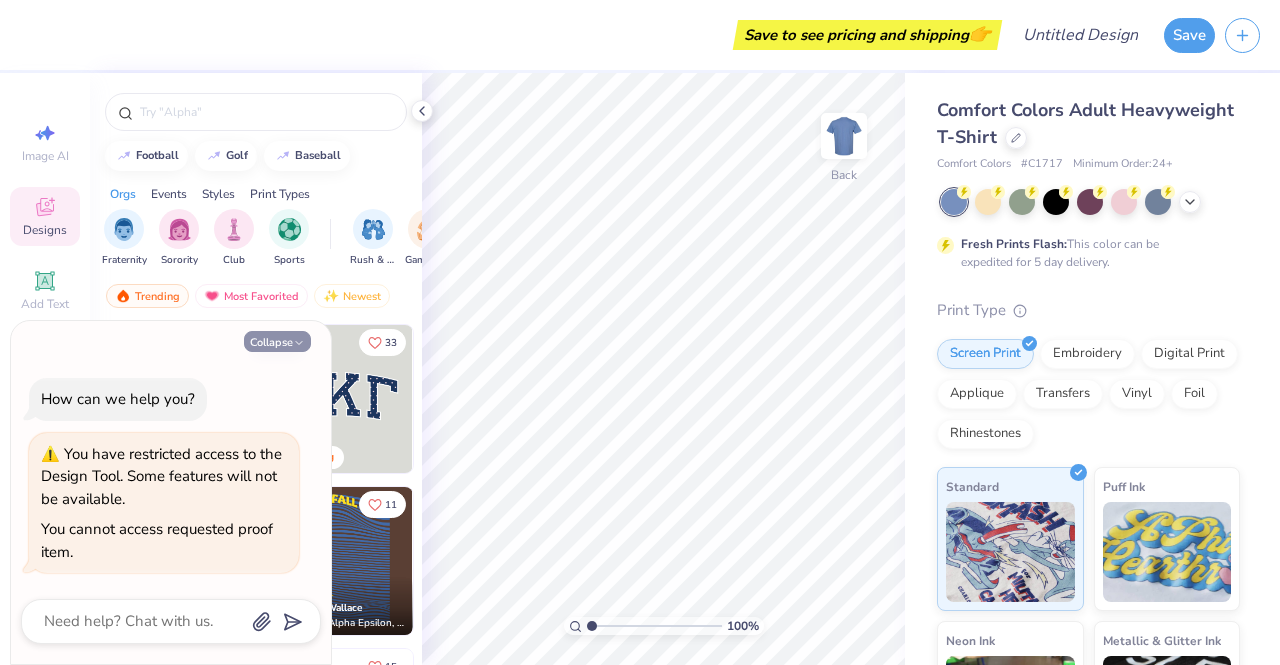 click on "Collapse" at bounding box center (277, 341) 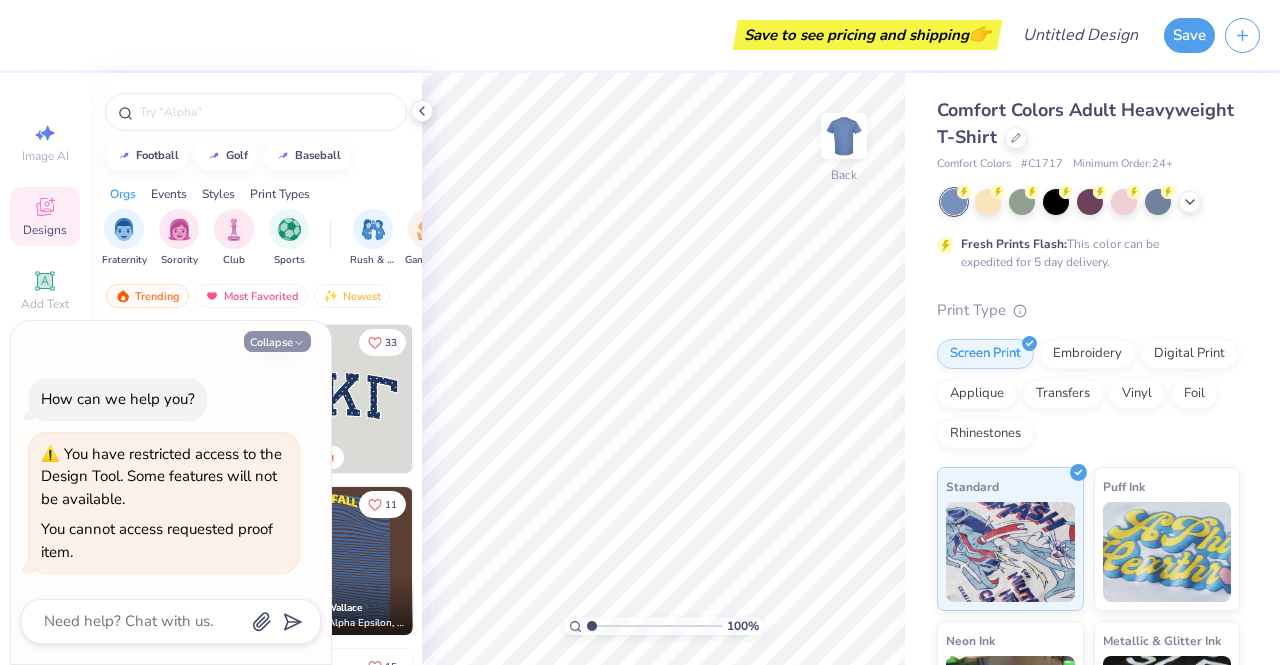 type on "x" 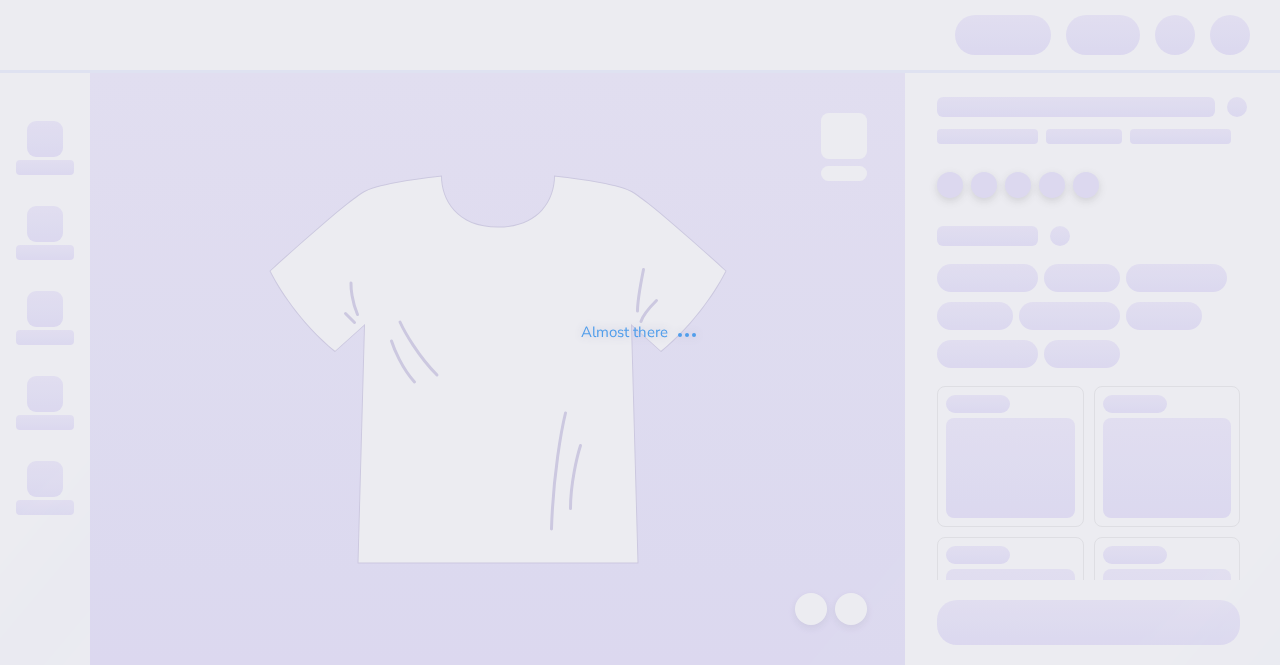 scroll, scrollTop: 0, scrollLeft: 0, axis: both 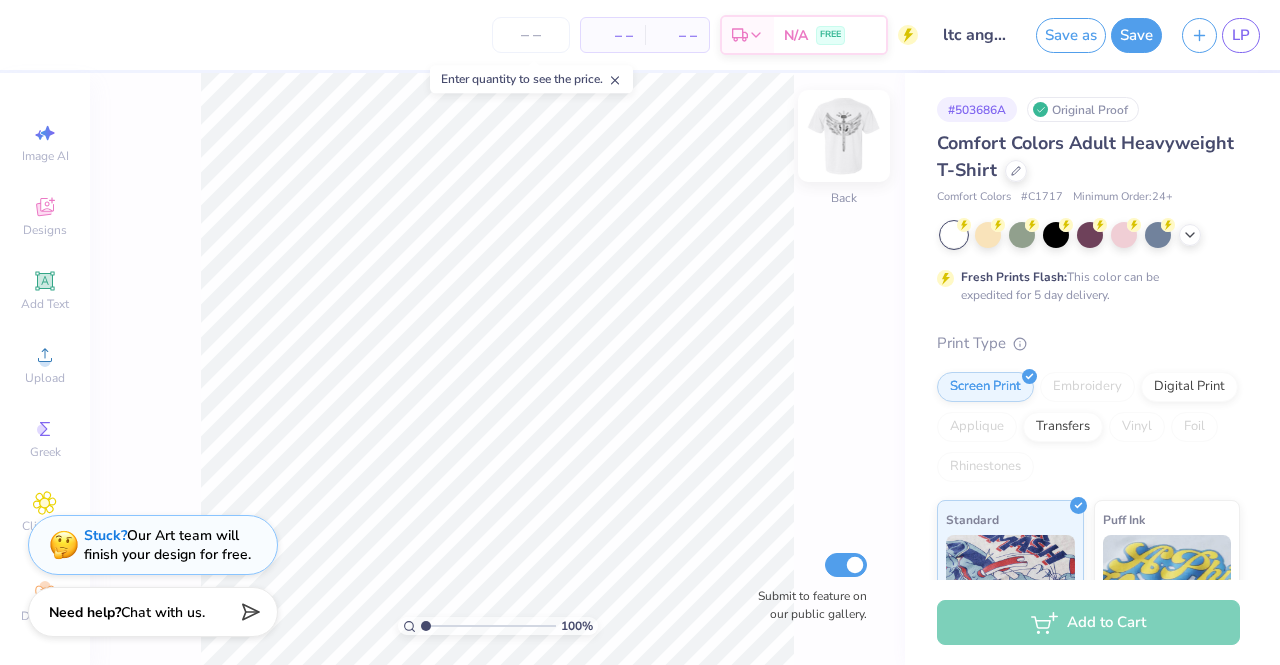 click at bounding box center (844, 136) 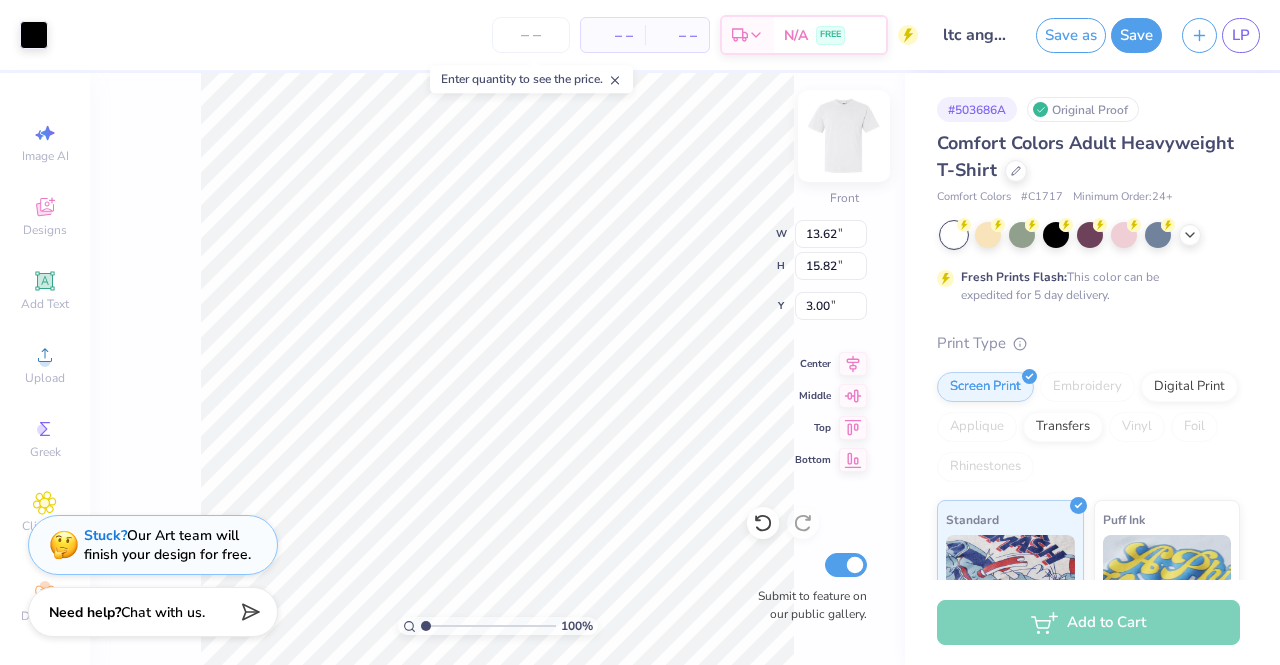 type on "3.49" 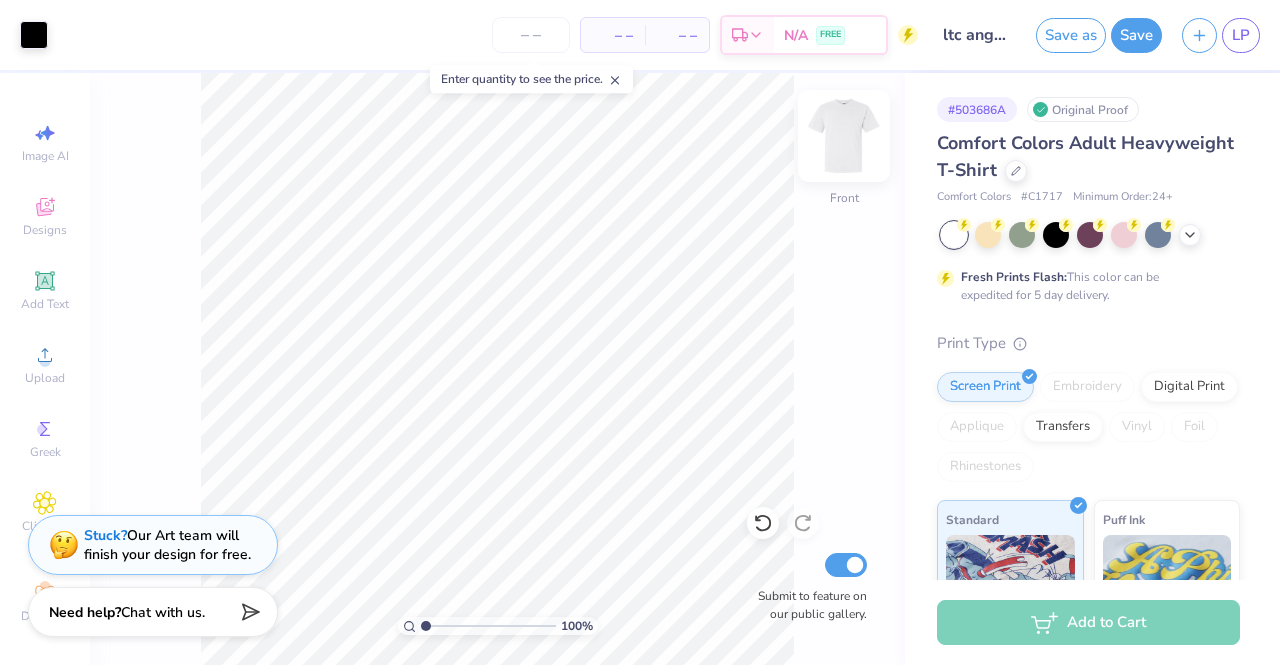 click at bounding box center (844, 136) 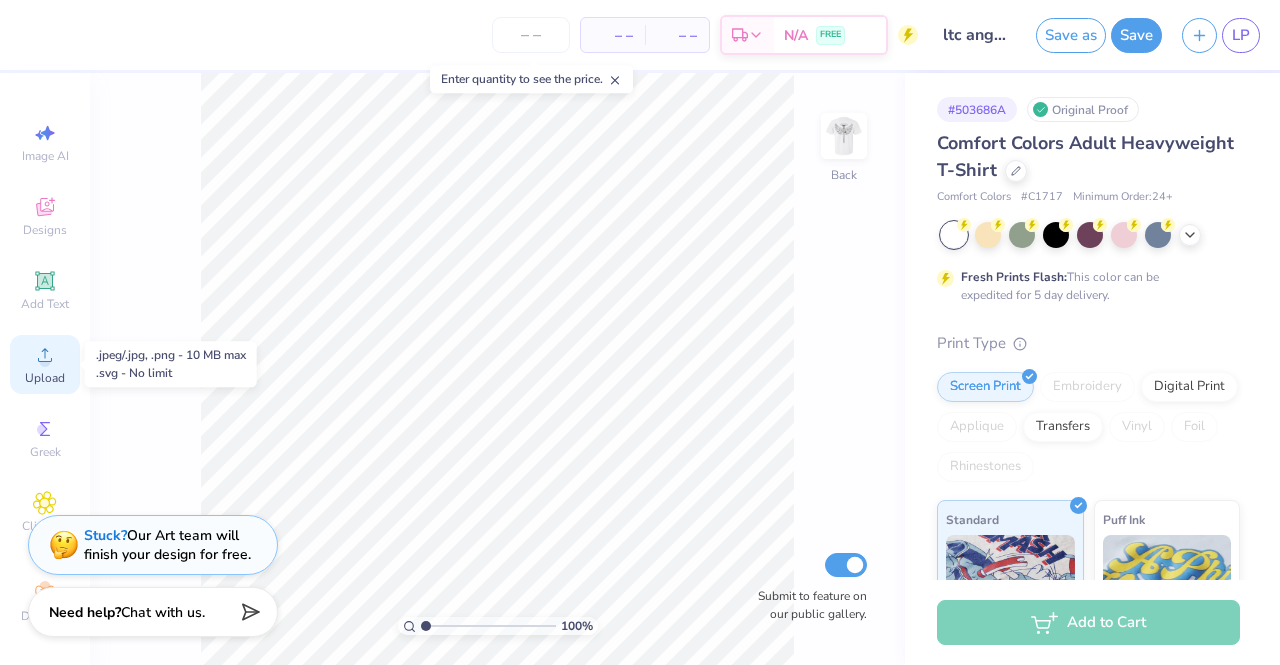 click 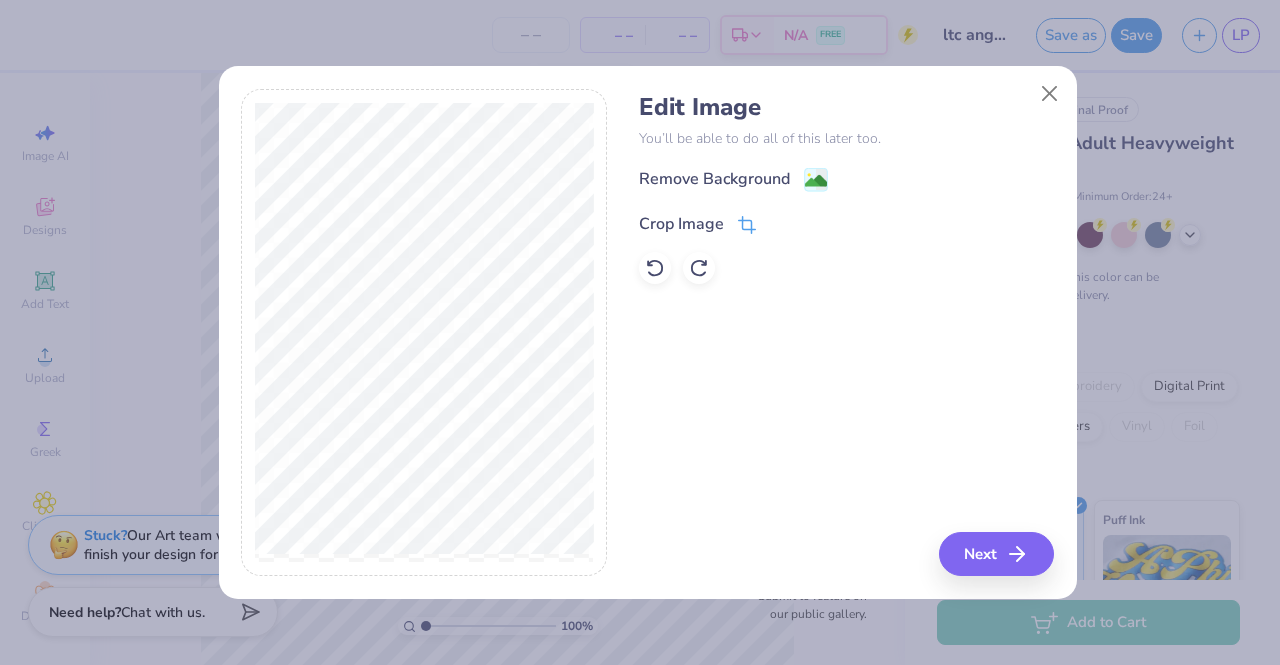 click 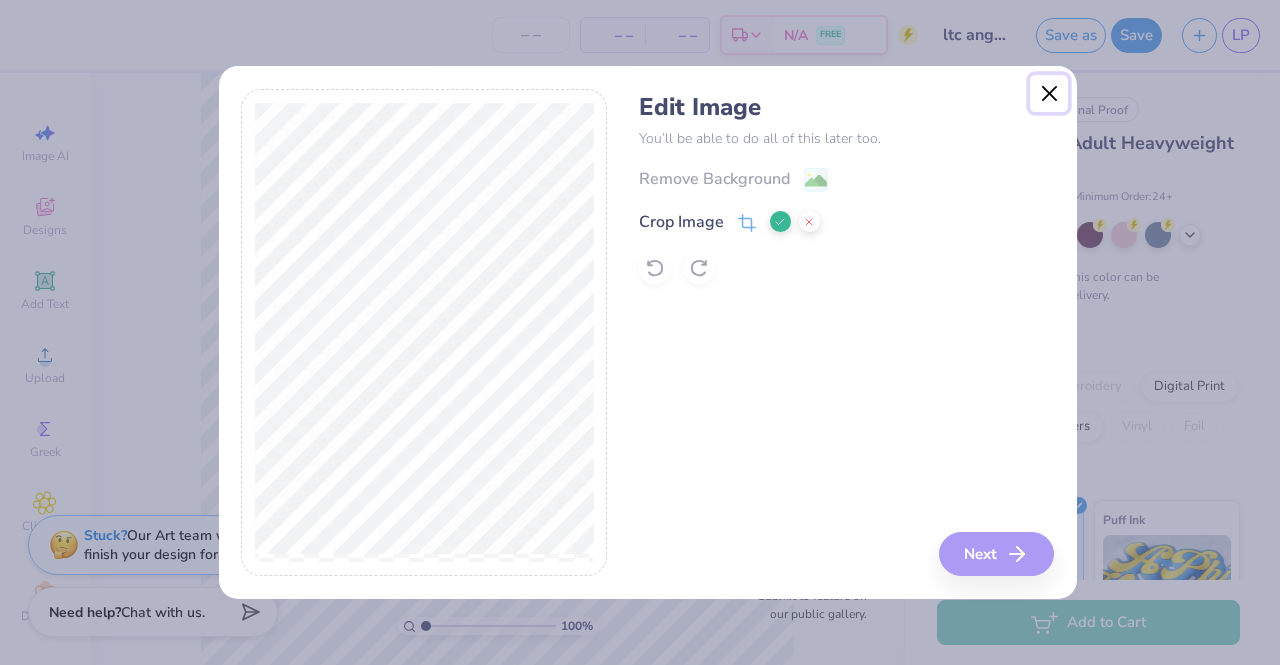 click at bounding box center [1049, 94] 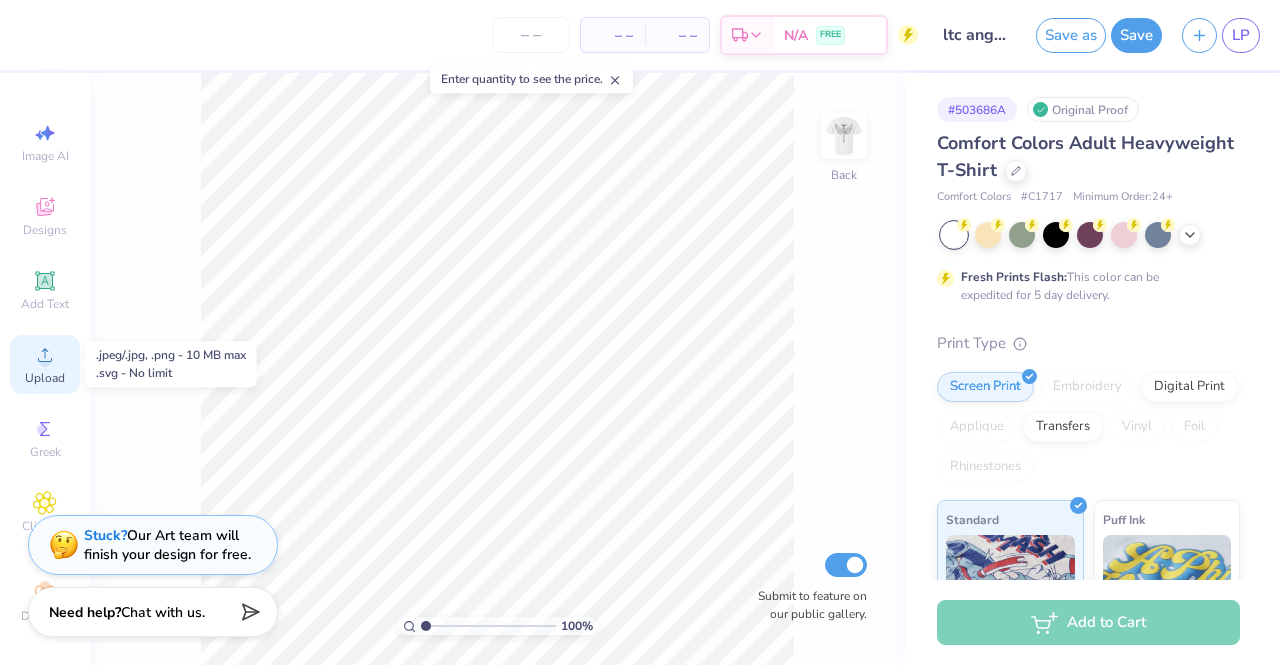 click on "Upload" at bounding box center [45, 378] 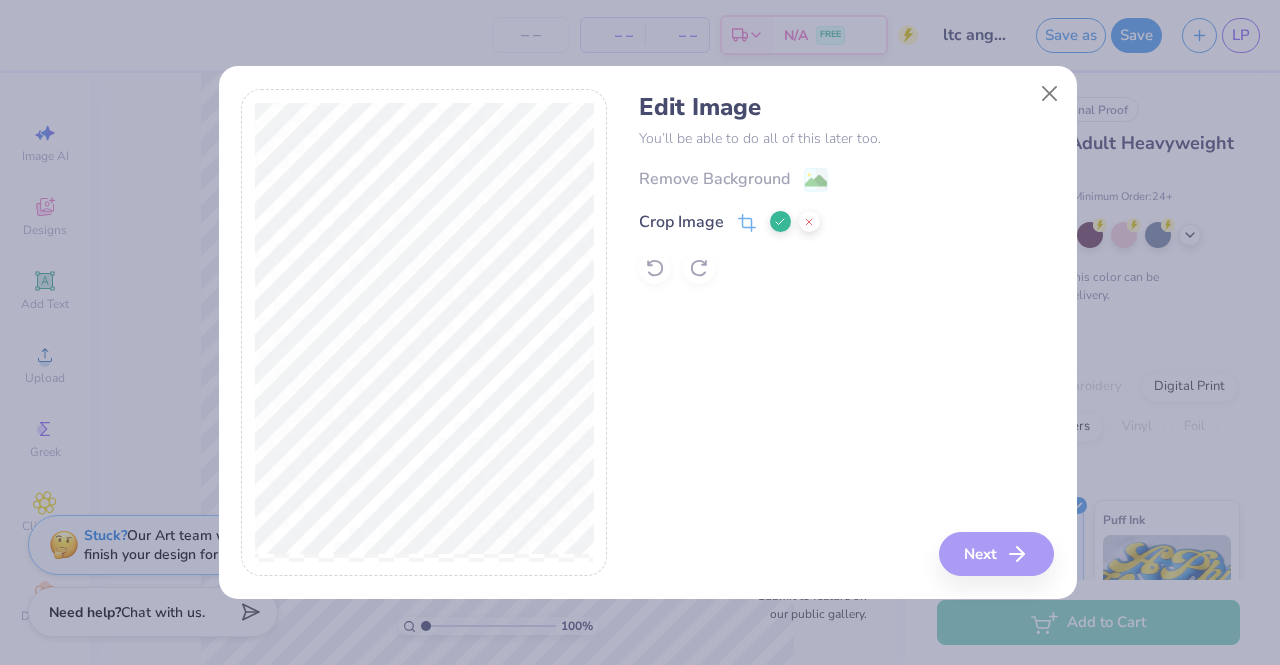 click at bounding box center [809, 221] 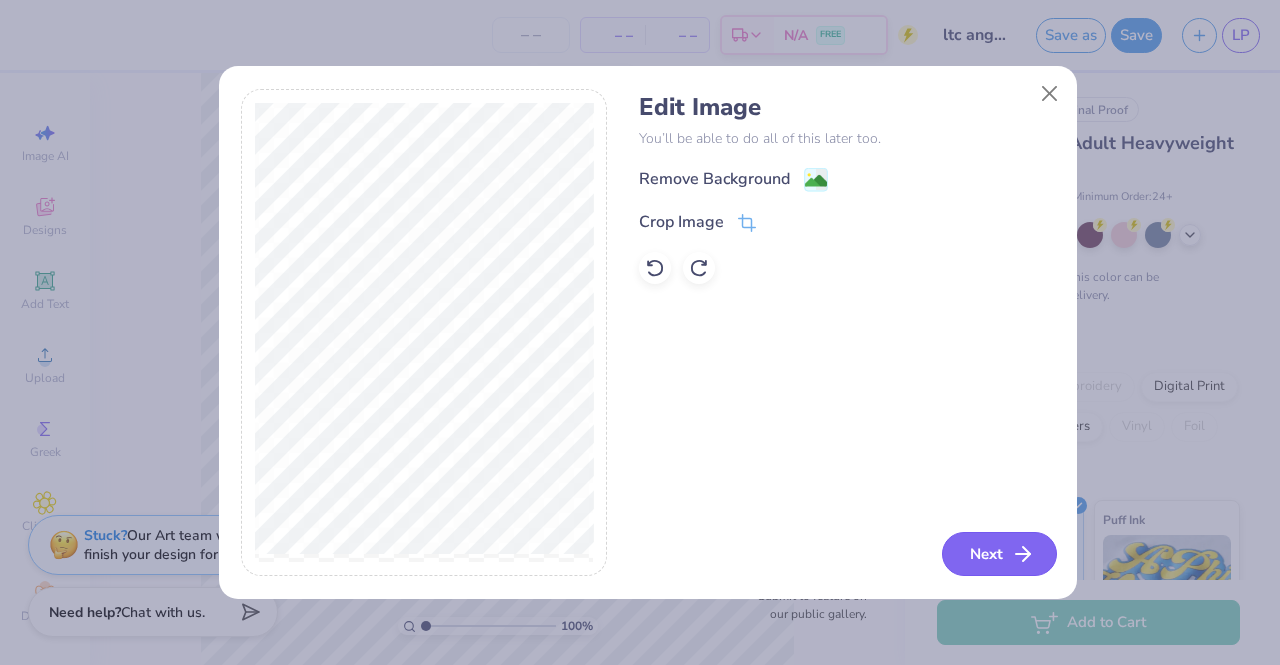 click on "Next" at bounding box center (999, 554) 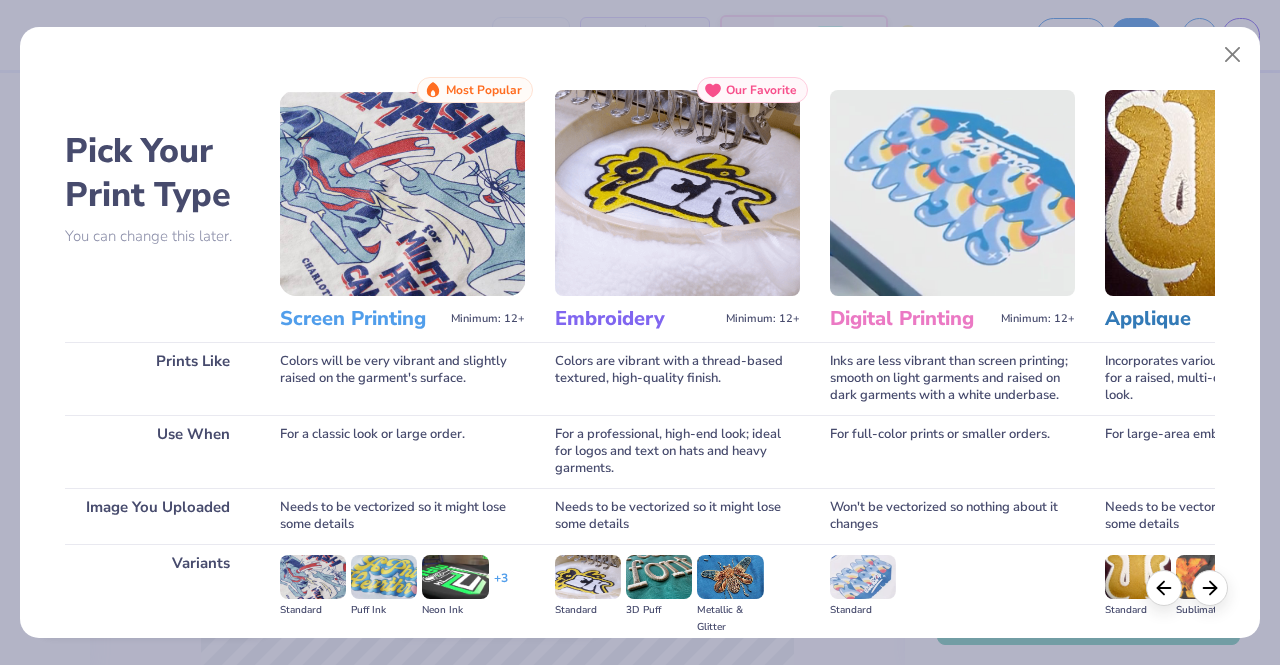 scroll, scrollTop: 231, scrollLeft: 0, axis: vertical 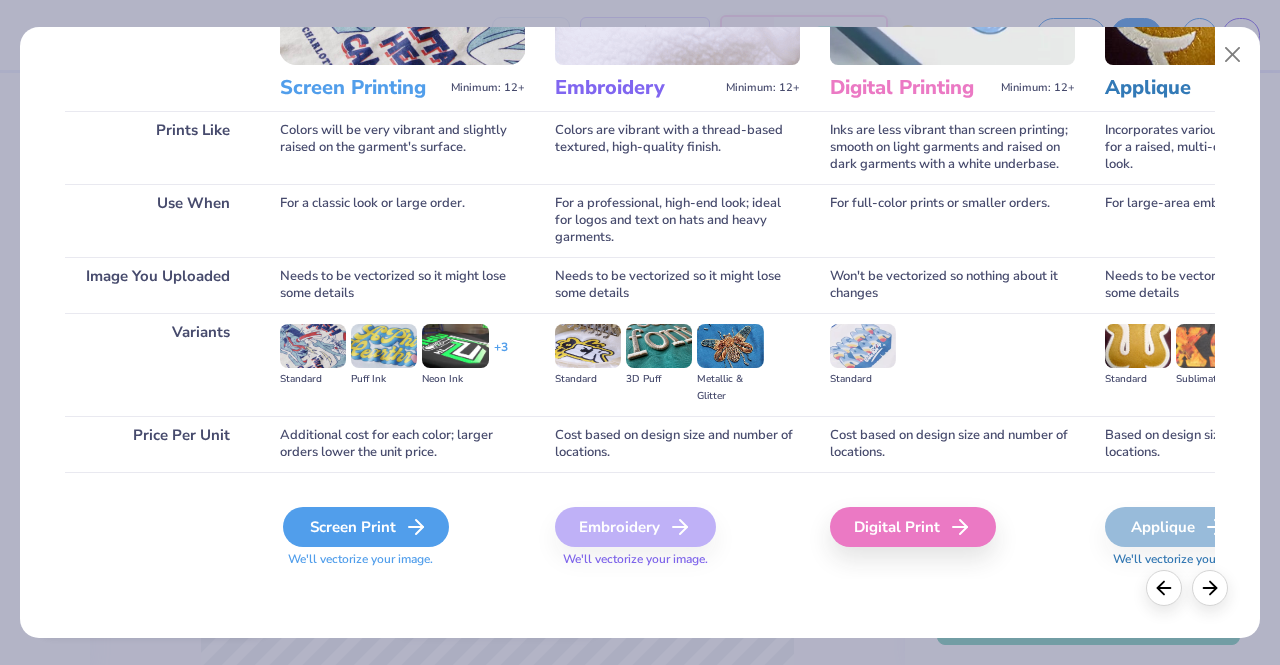 click on "Screen Print" at bounding box center [366, 527] 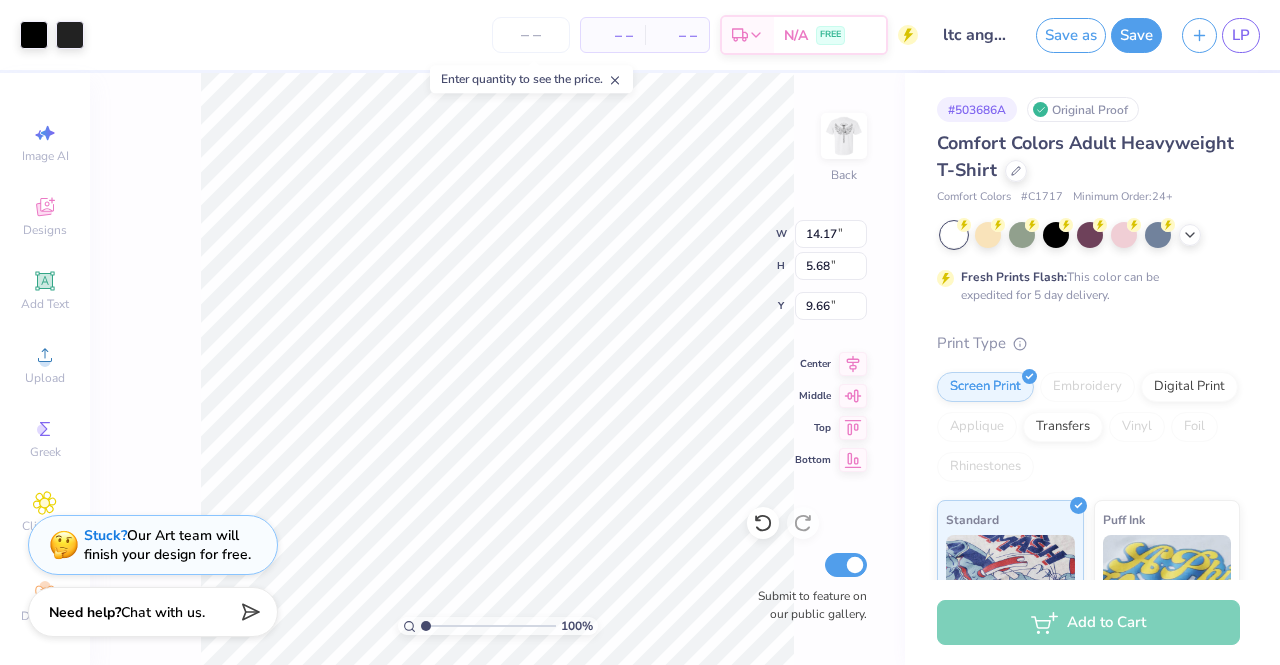 type on "5.00" 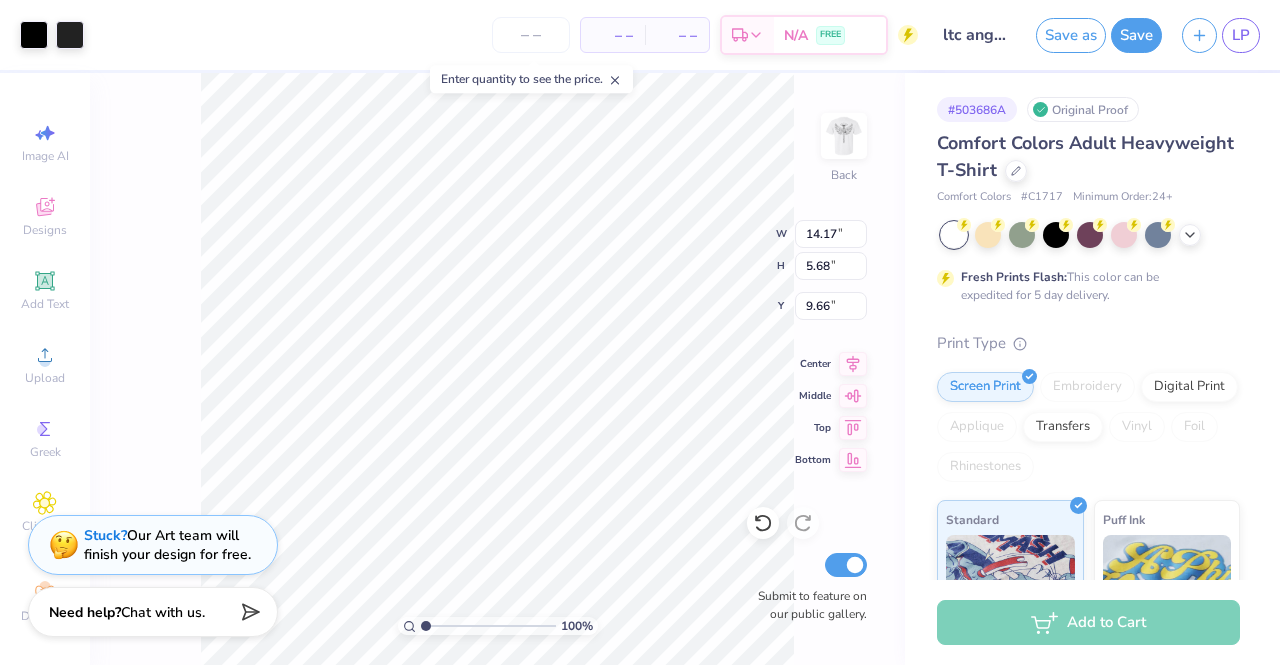 type on "2.01" 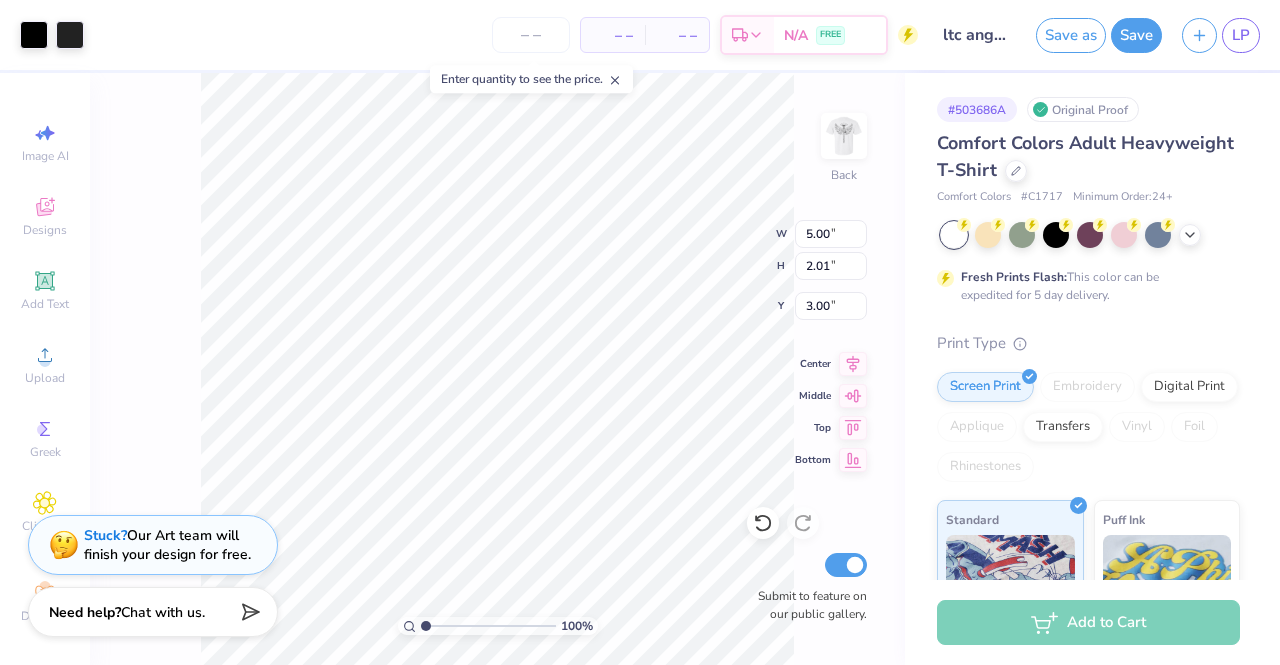 type on "3.00" 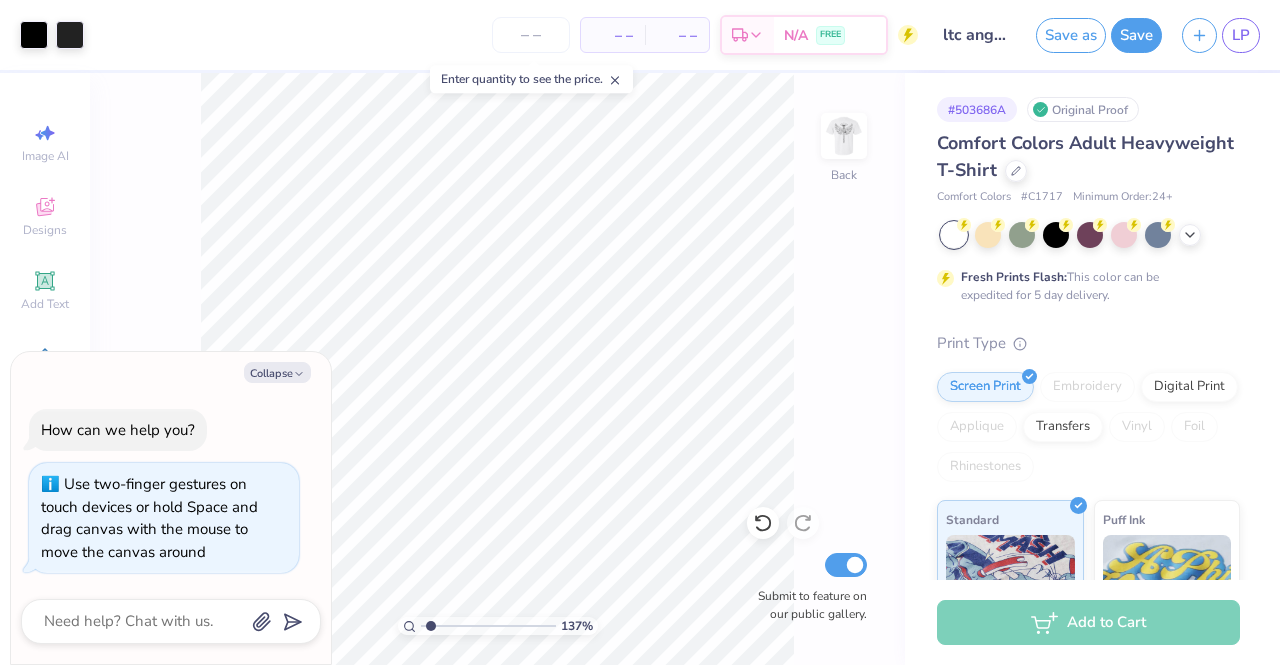 type on "1.42677930040721" 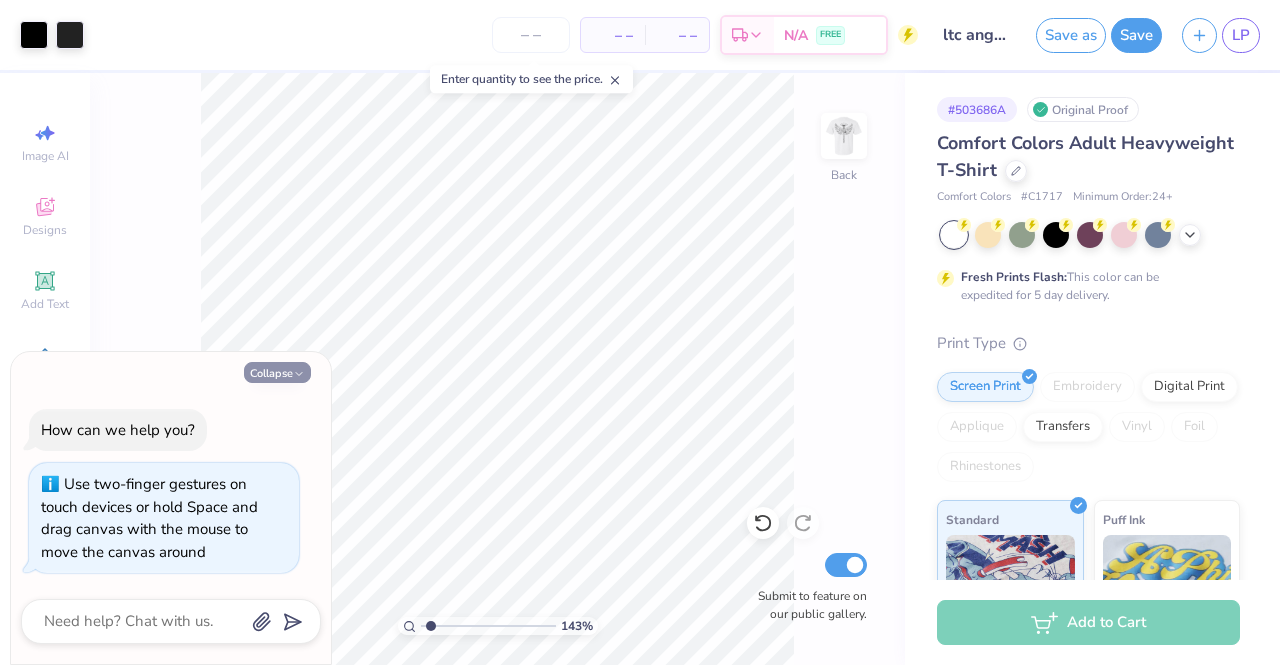 click on "Collapse" at bounding box center (277, 372) 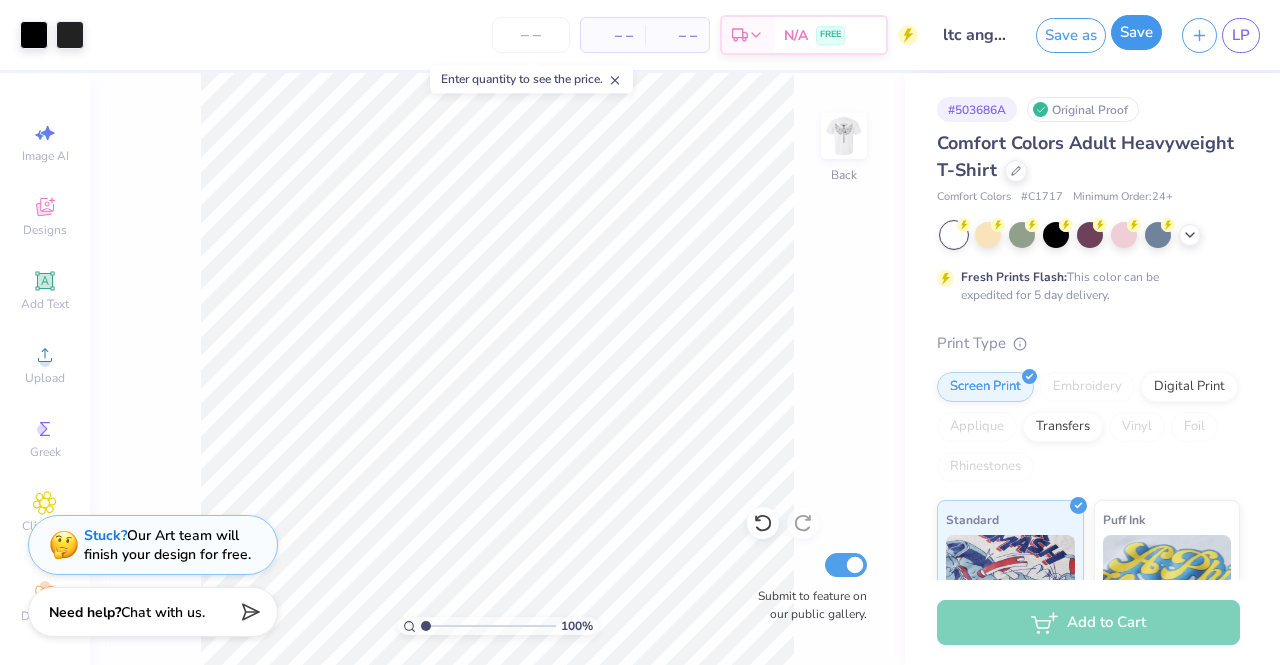 click on "Save" at bounding box center [1136, 32] 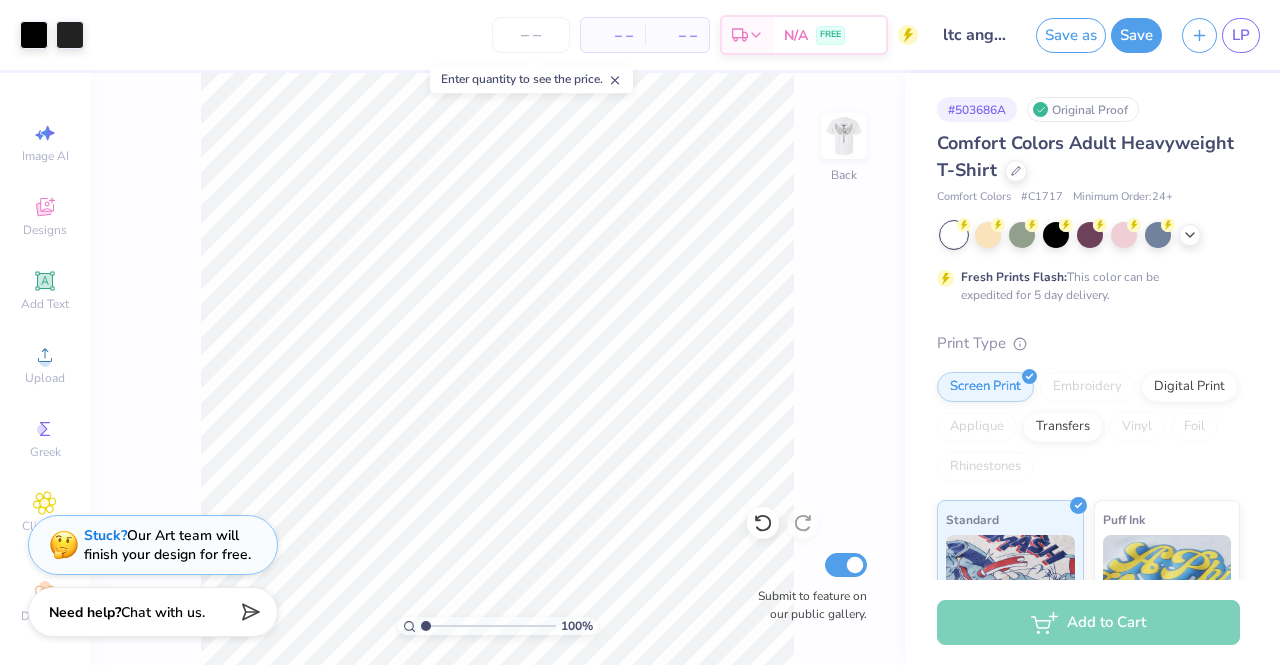 click on "Save as" at bounding box center [1071, 35] 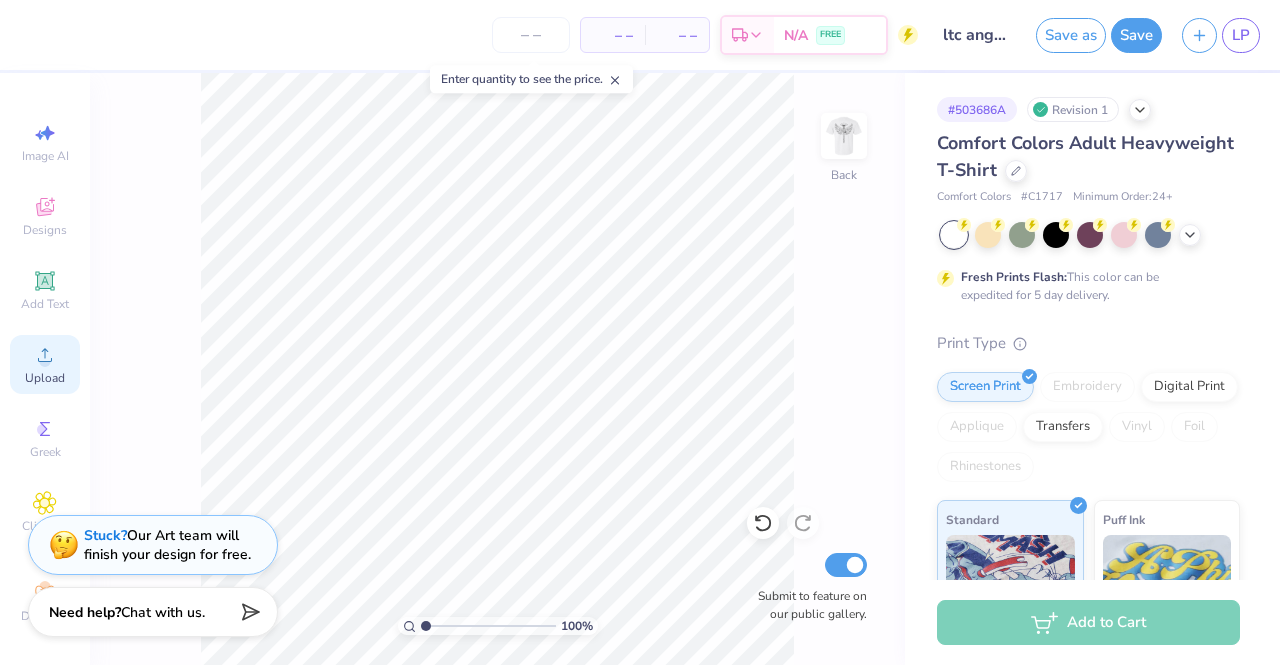click on "Upload" at bounding box center (45, 364) 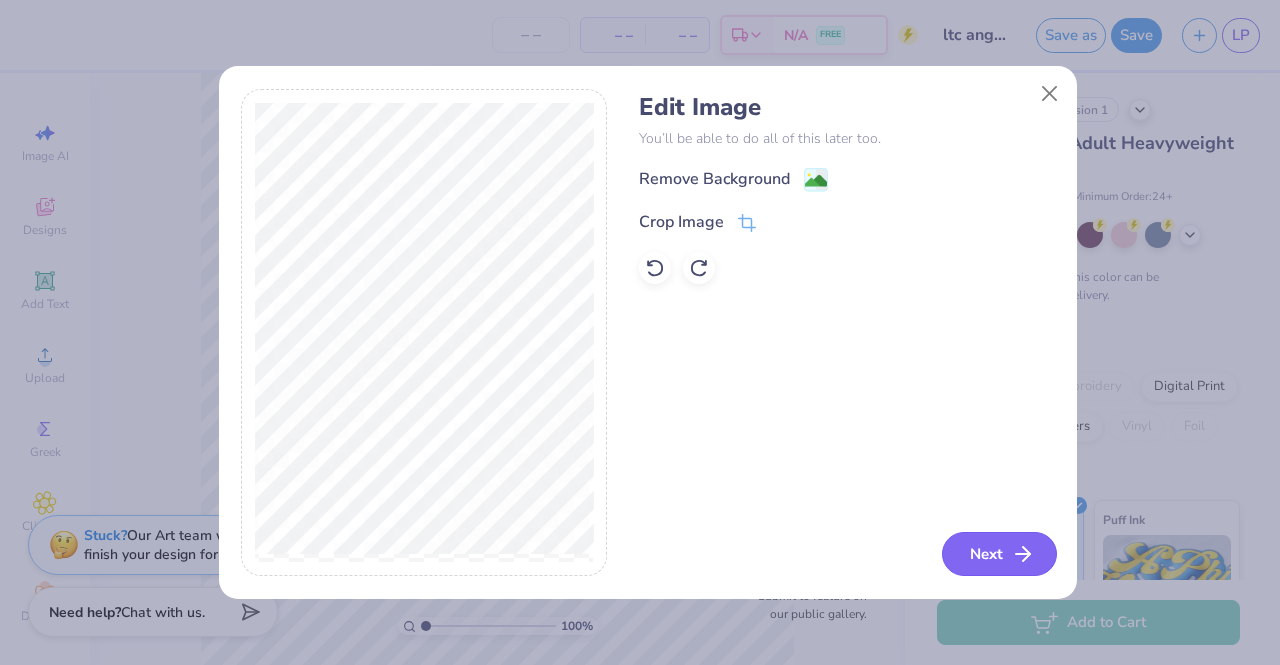 click 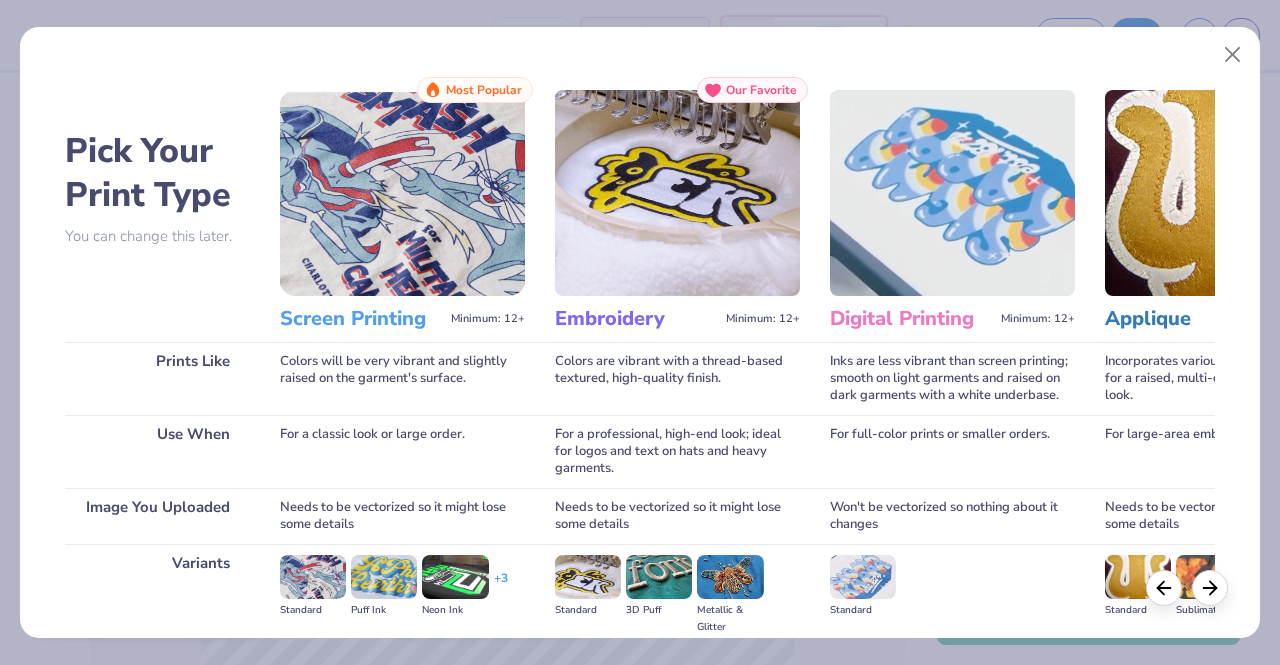 scroll, scrollTop: 231, scrollLeft: 0, axis: vertical 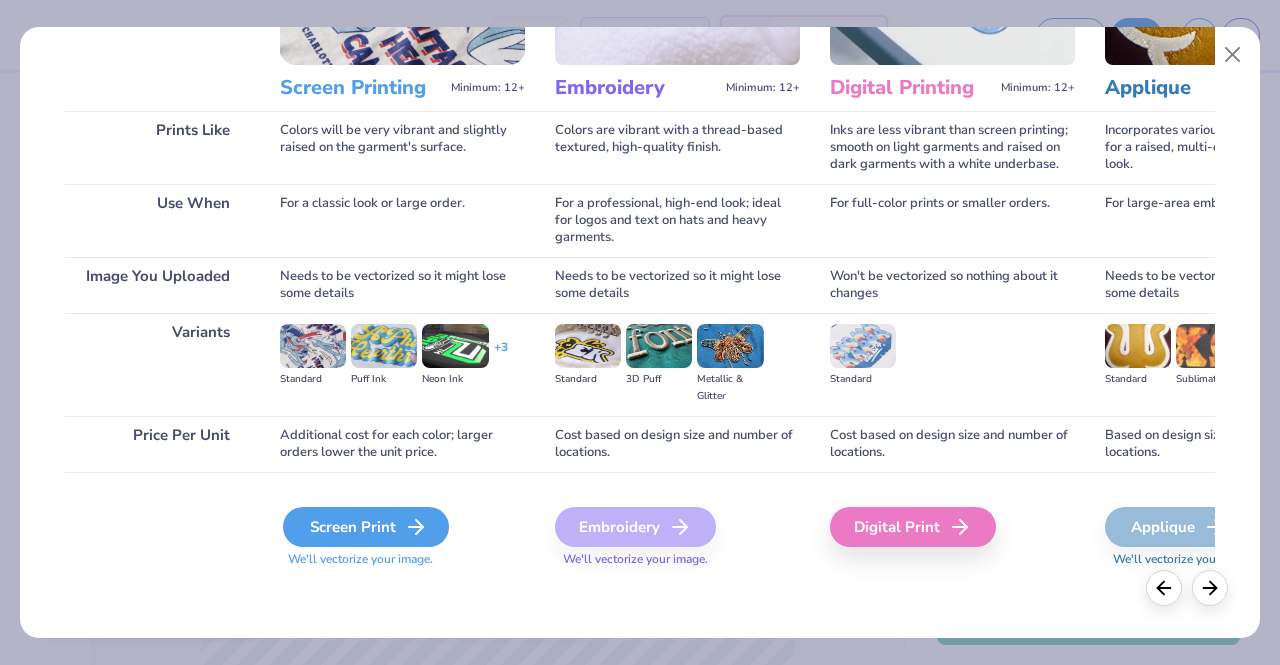click on "Screen Print" at bounding box center (366, 527) 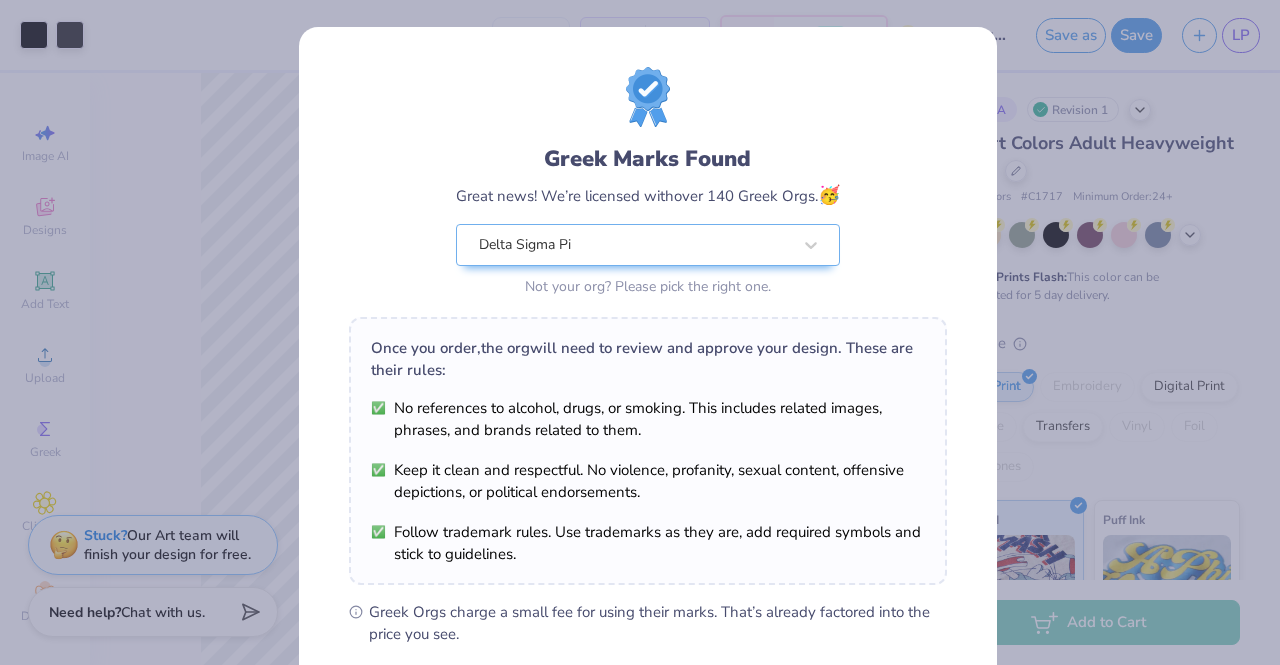 scroll, scrollTop: 268, scrollLeft: 0, axis: vertical 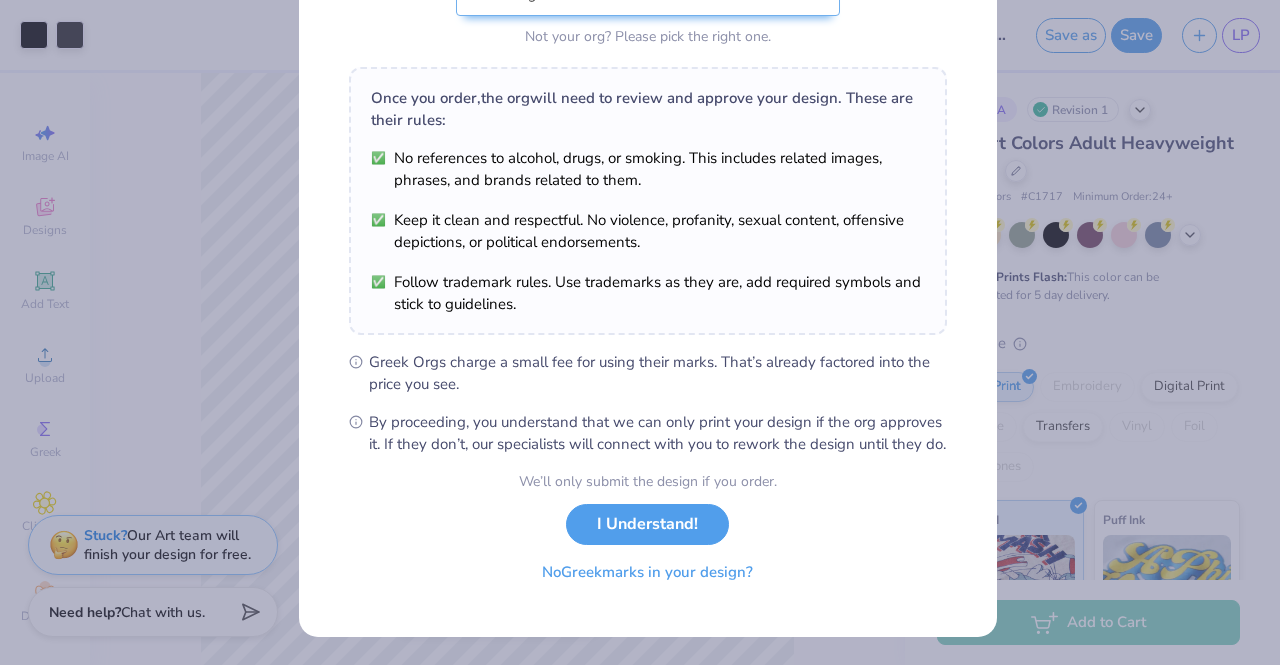 click on "No  Greek  marks in your design?" at bounding box center (647, 572) 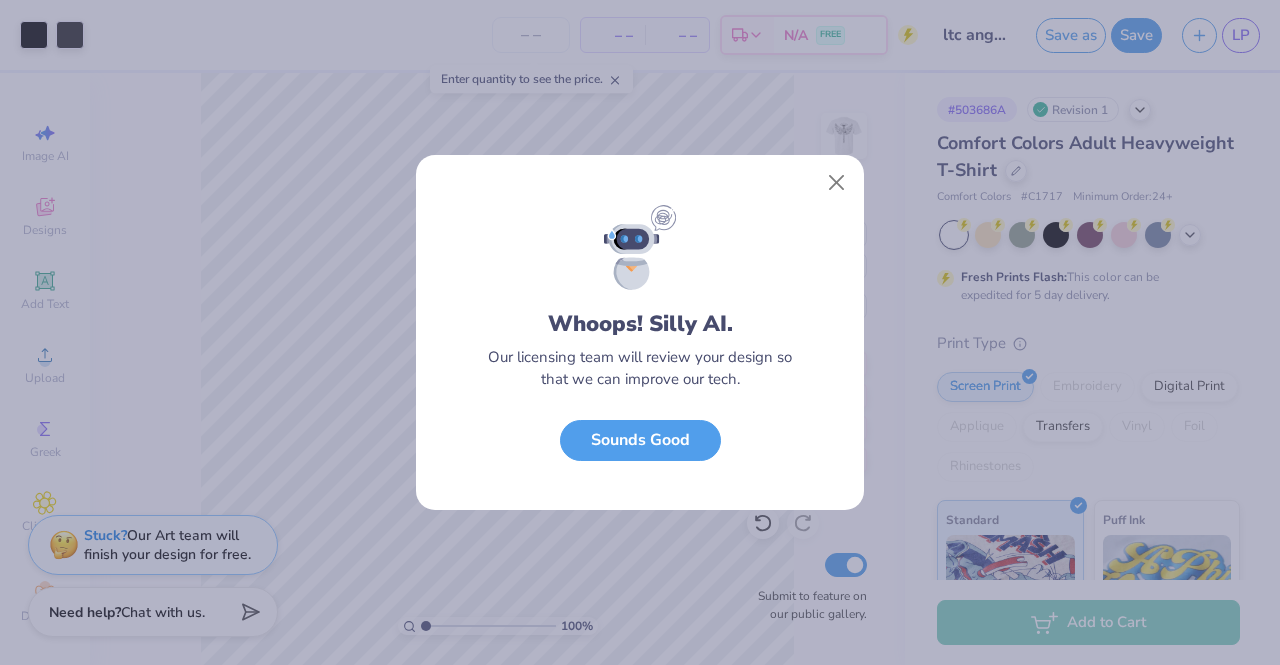 scroll, scrollTop: 0, scrollLeft: 0, axis: both 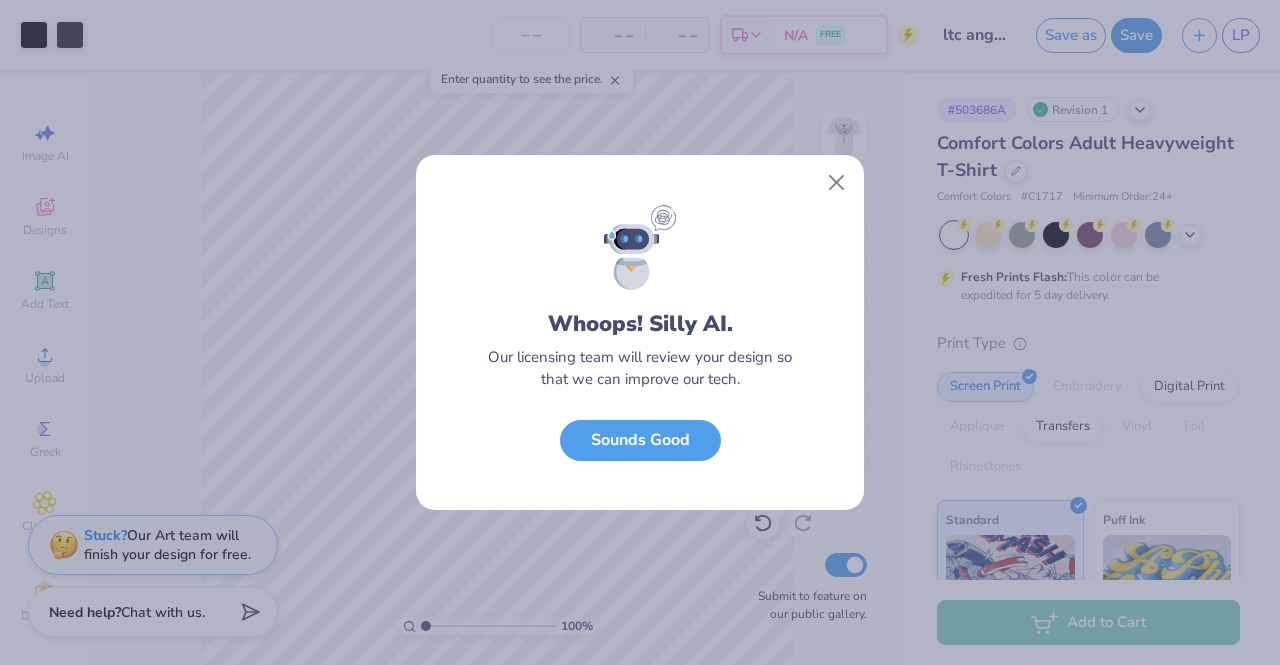 click on "Whoops! Silly AI. Our licensing team will review your design so that we can improve our tech. Sounds Good" at bounding box center (640, 358) 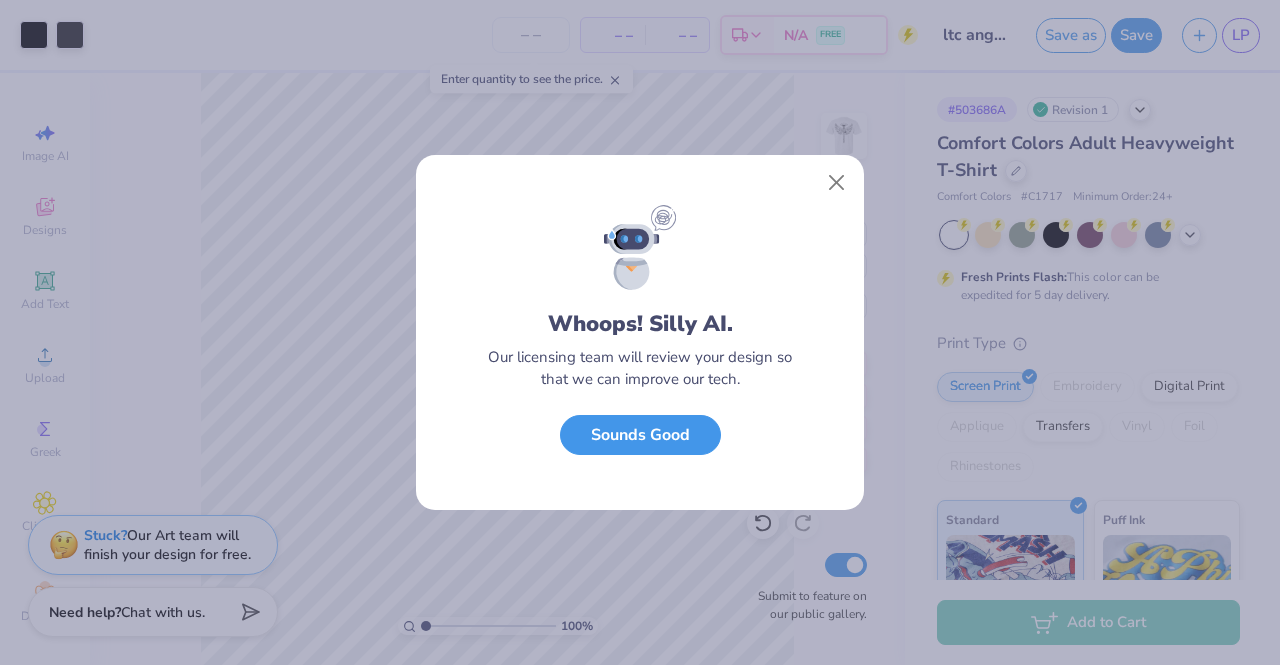 click on "Sounds Good" at bounding box center (640, 435) 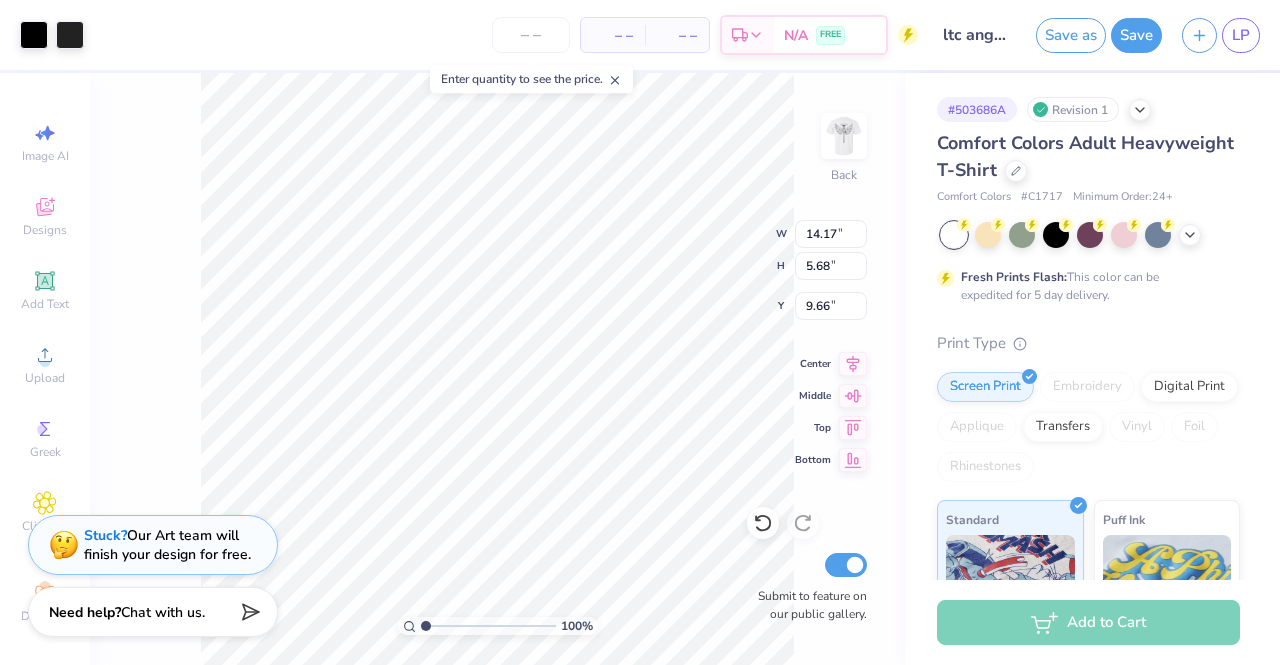 type on "1.00000969614172" 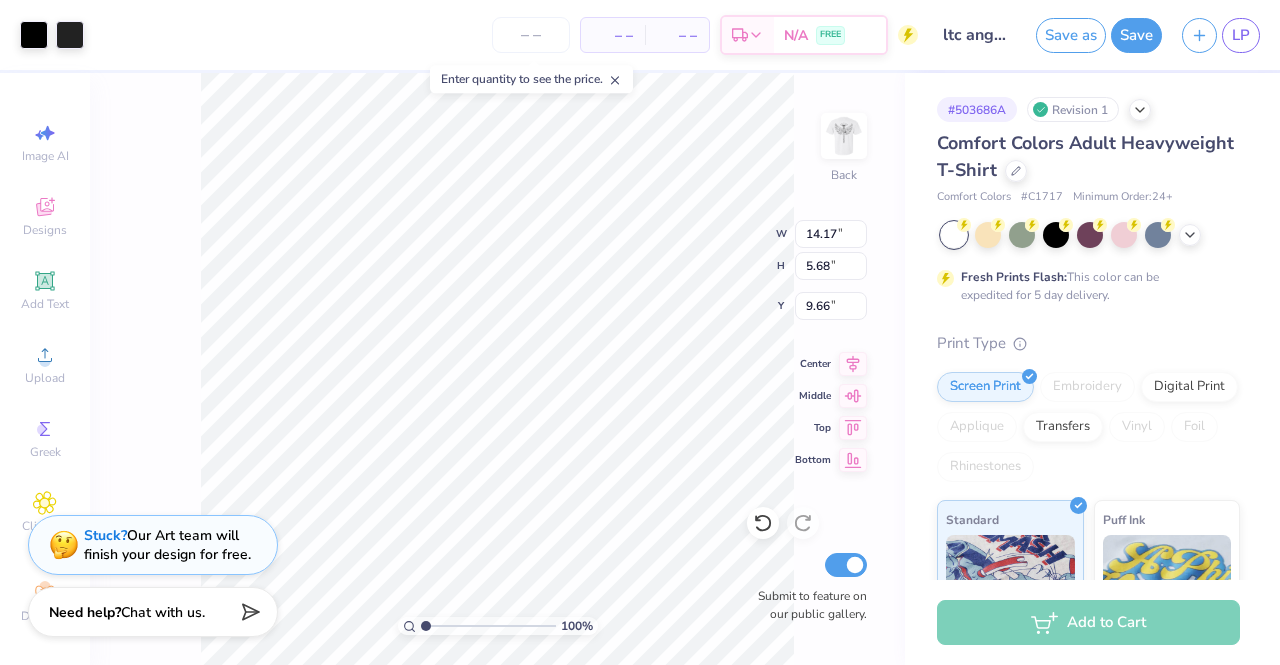 type on "5.95" 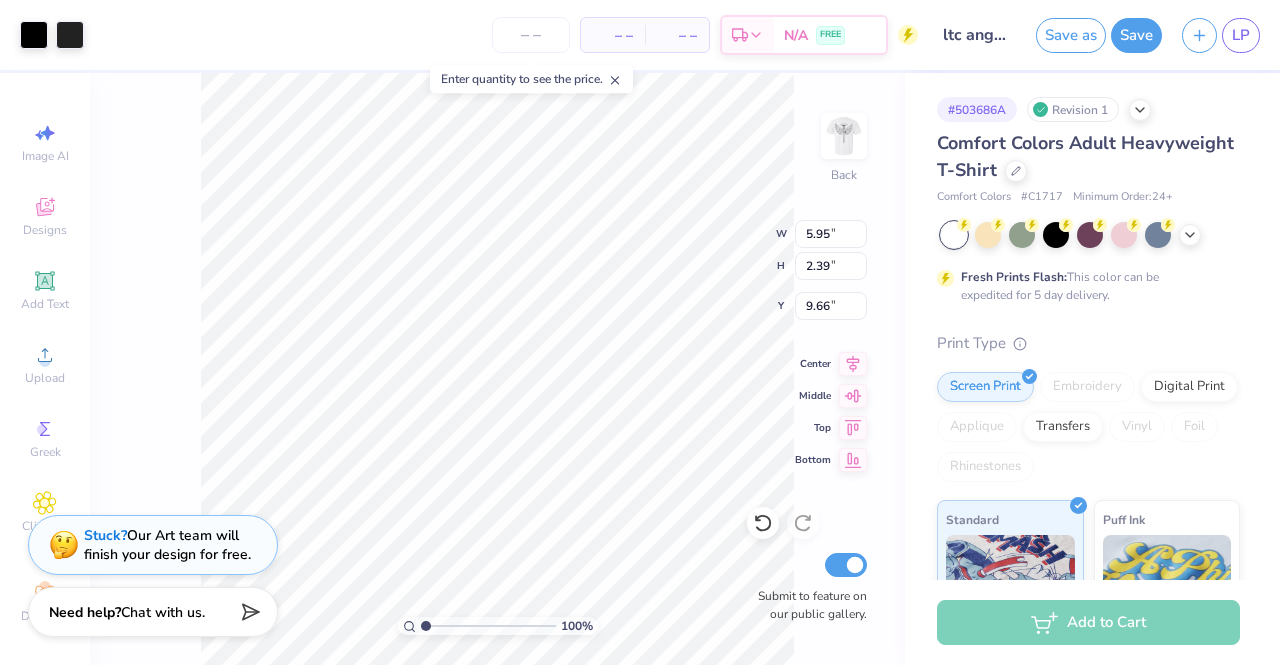 type on "1.00000969614172" 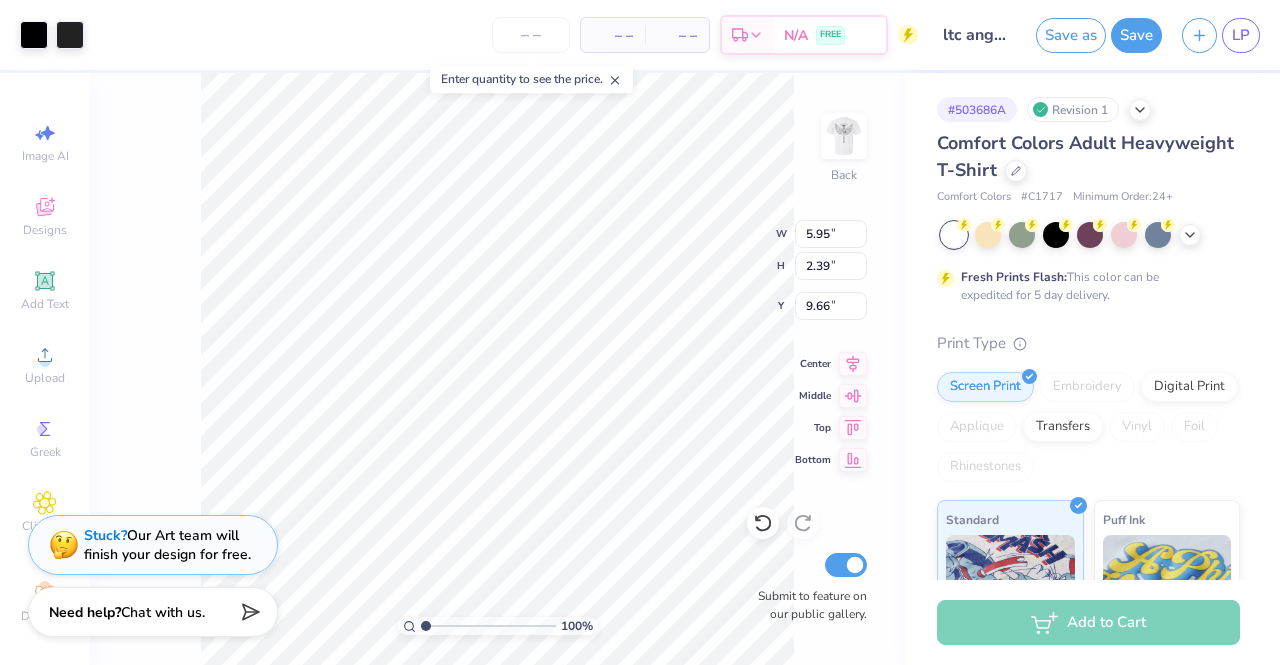 type on "3.00" 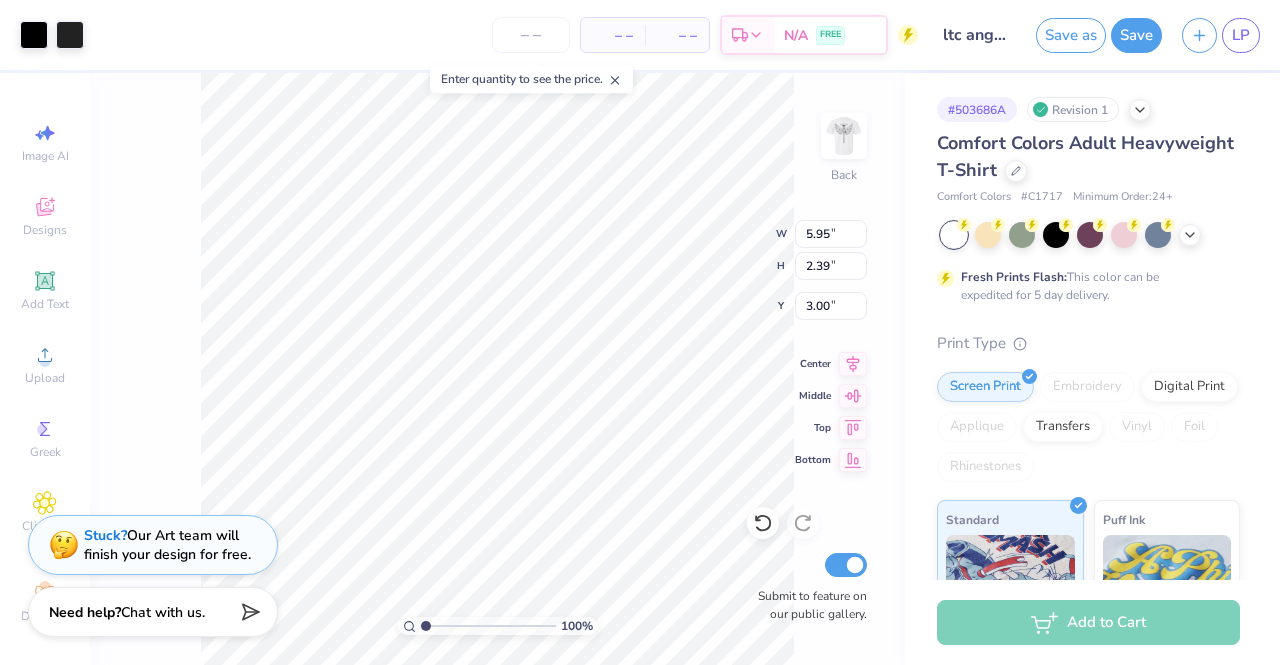 type on "1.00000969614172" 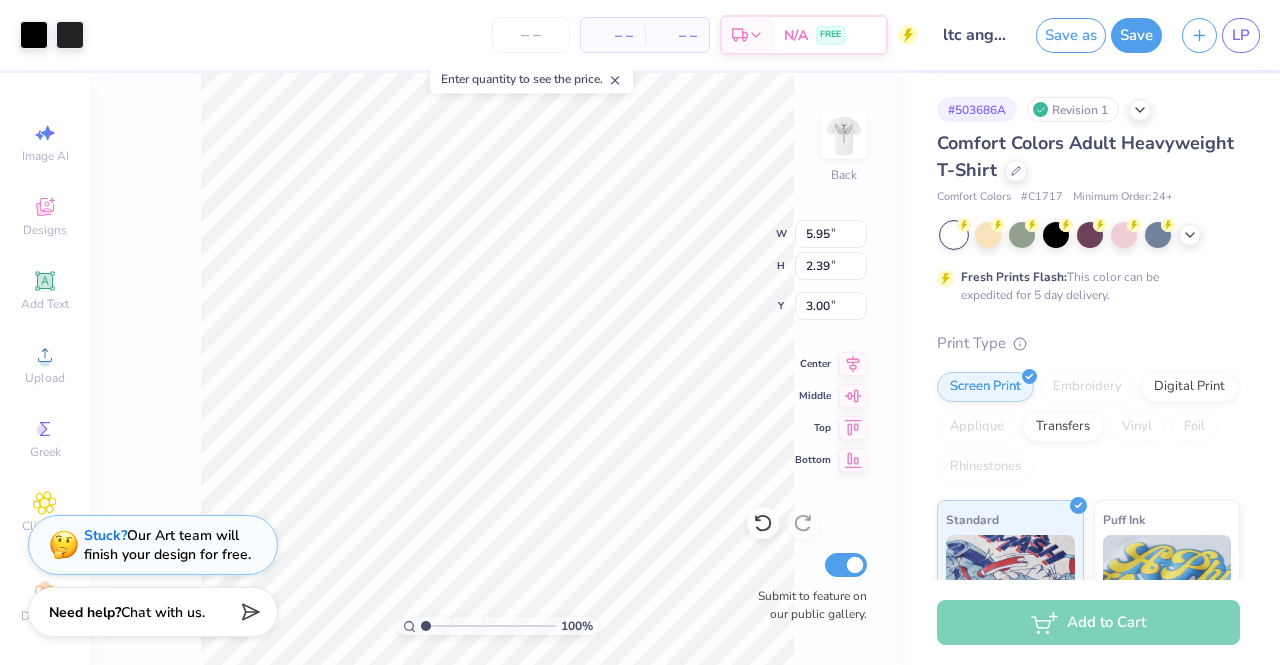 type on "5.02" 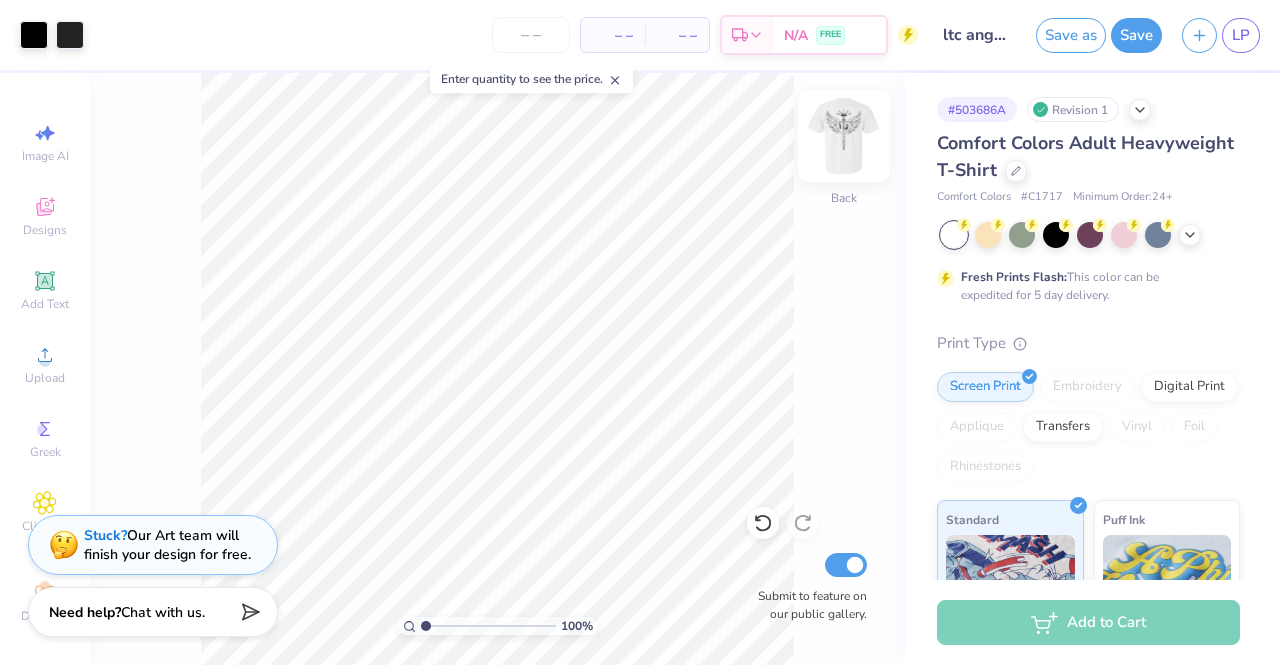 click at bounding box center (844, 136) 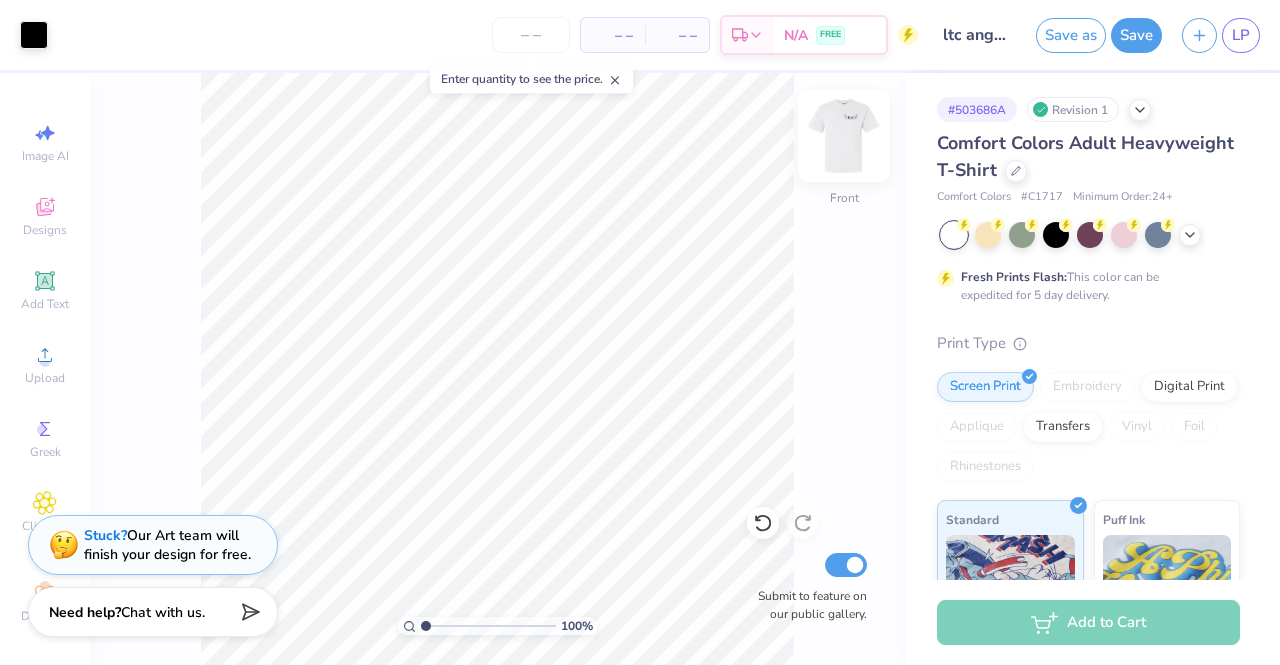 click at bounding box center (844, 136) 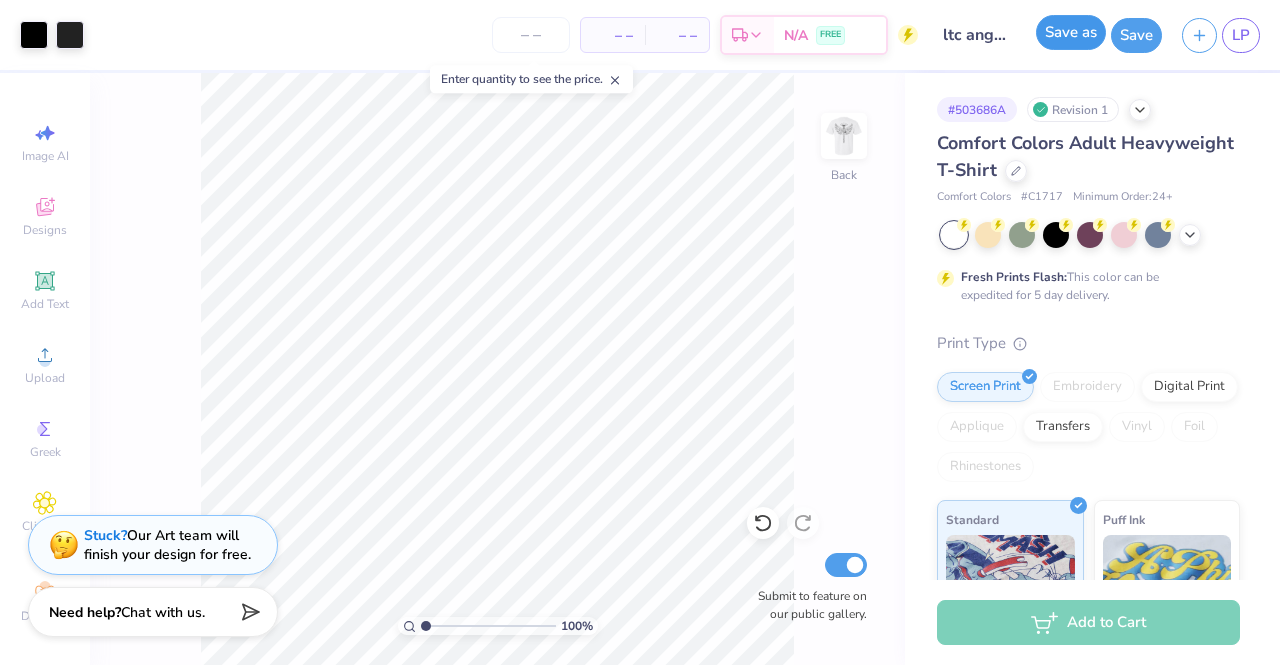 click on "Save as" at bounding box center [1071, 32] 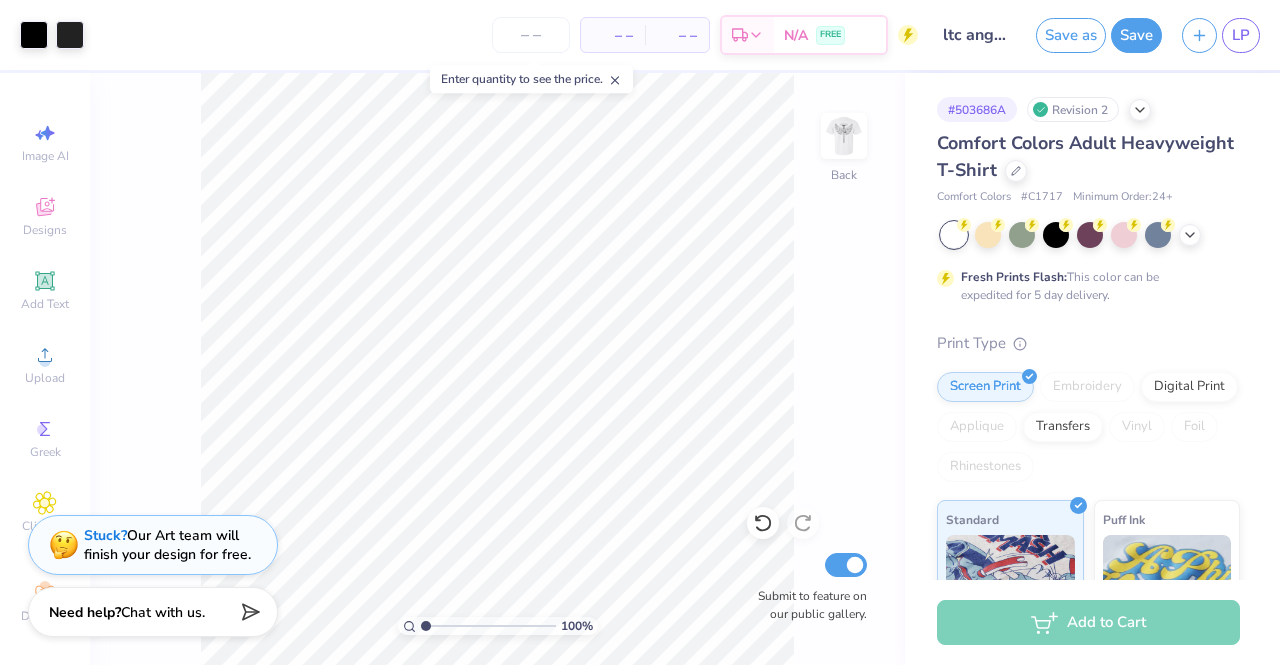 type on "1.00000969614172" 